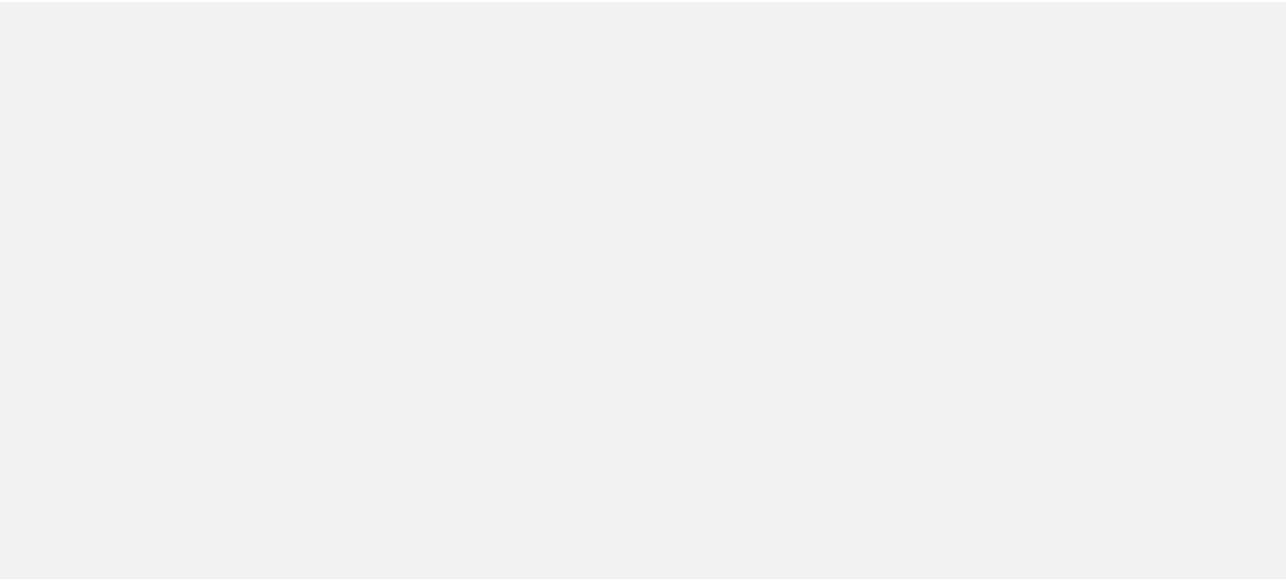 scroll, scrollTop: 0, scrollLeft: 0, axis: both 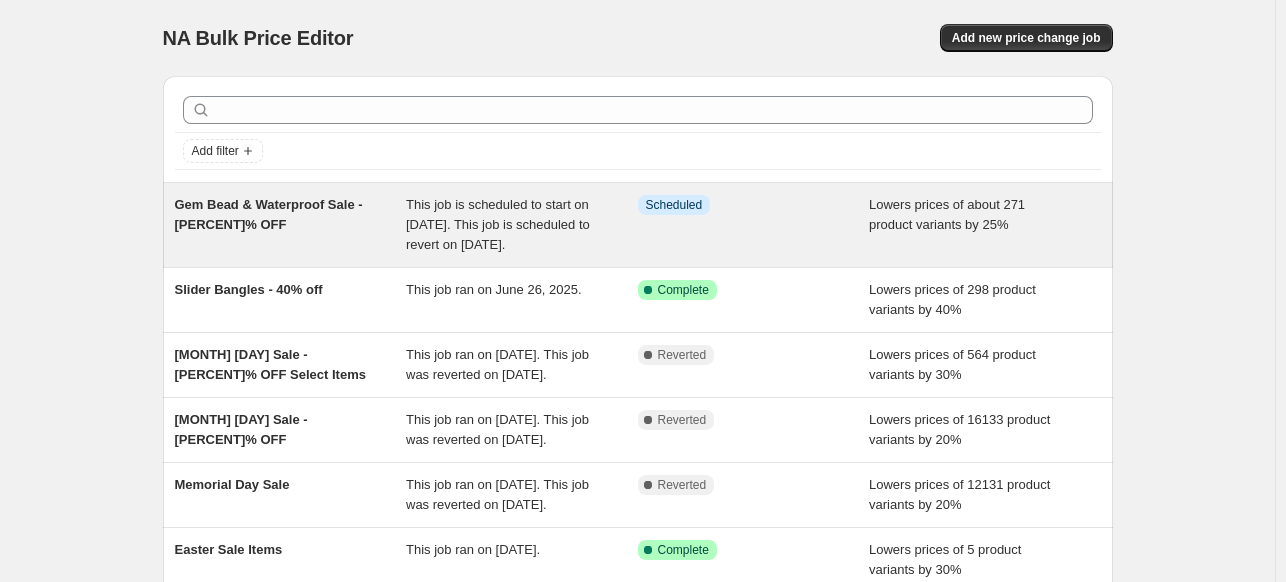 click on "Gem Bead & Waterproof Sale - [PERCENT]% OFF" at bounding box center (269, 214) 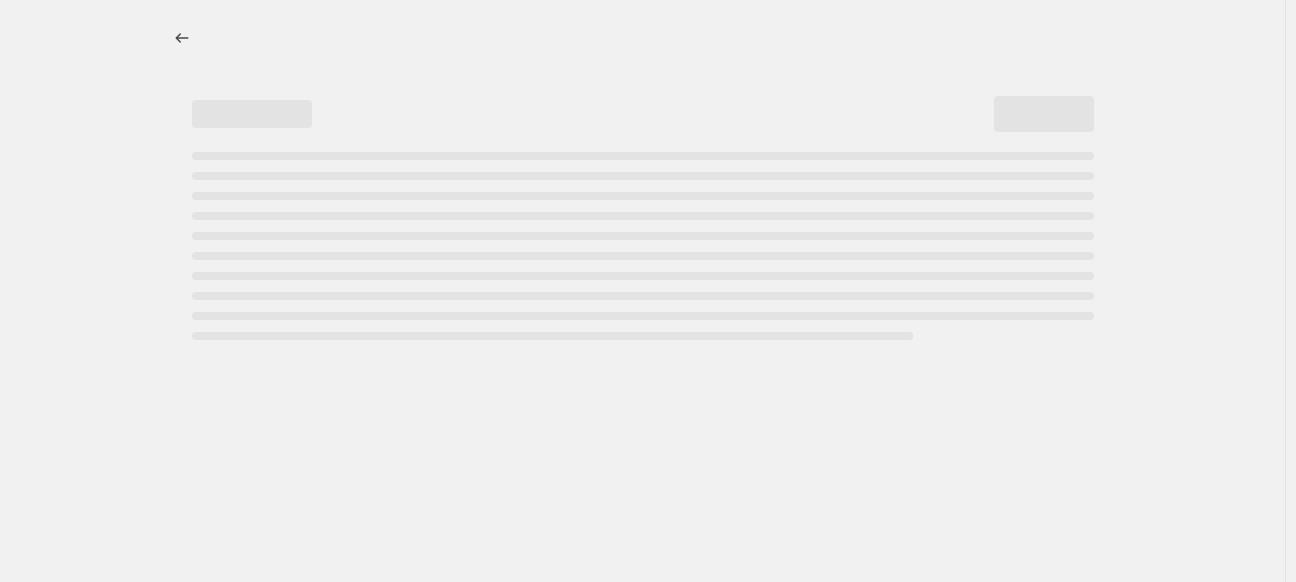 select on "percentage" 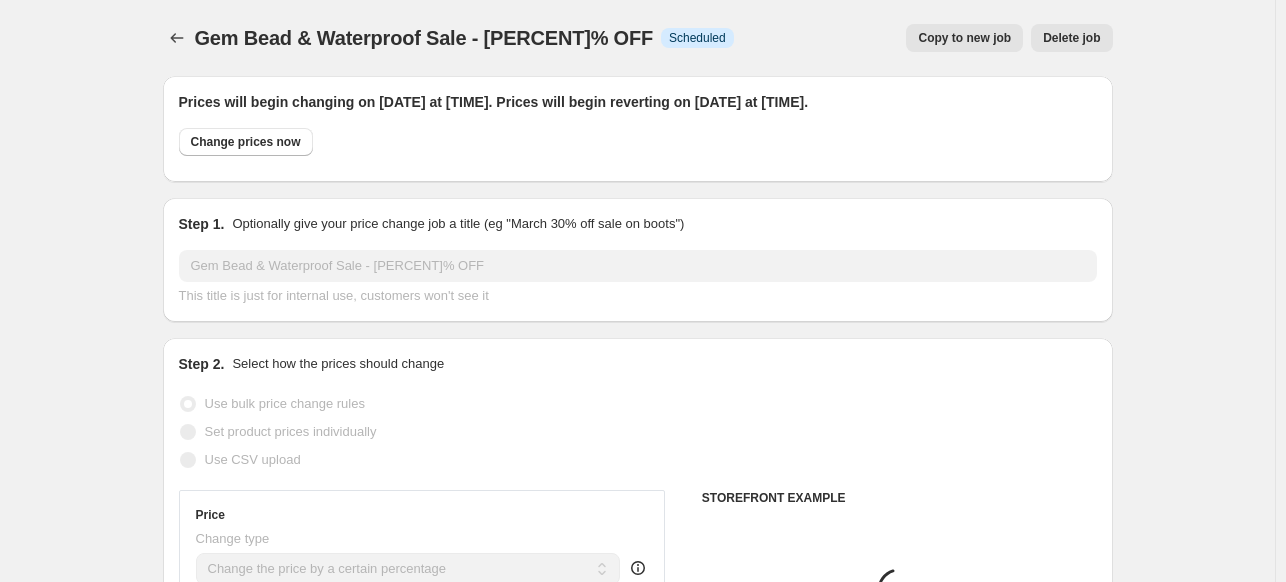 select on "vendor" 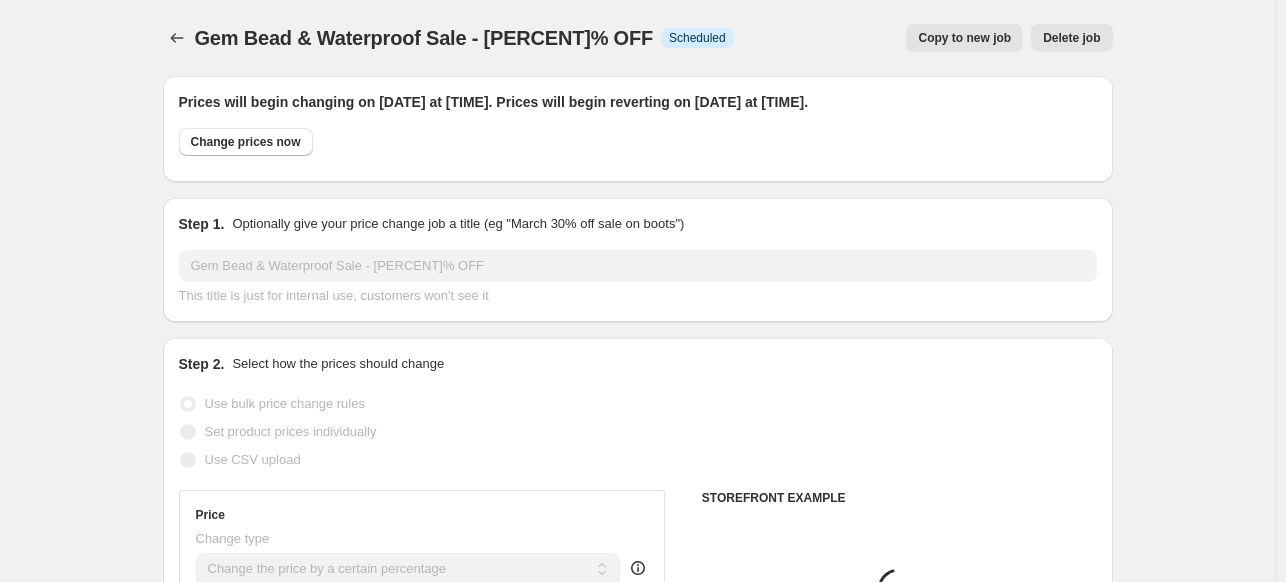 select on "vendor" 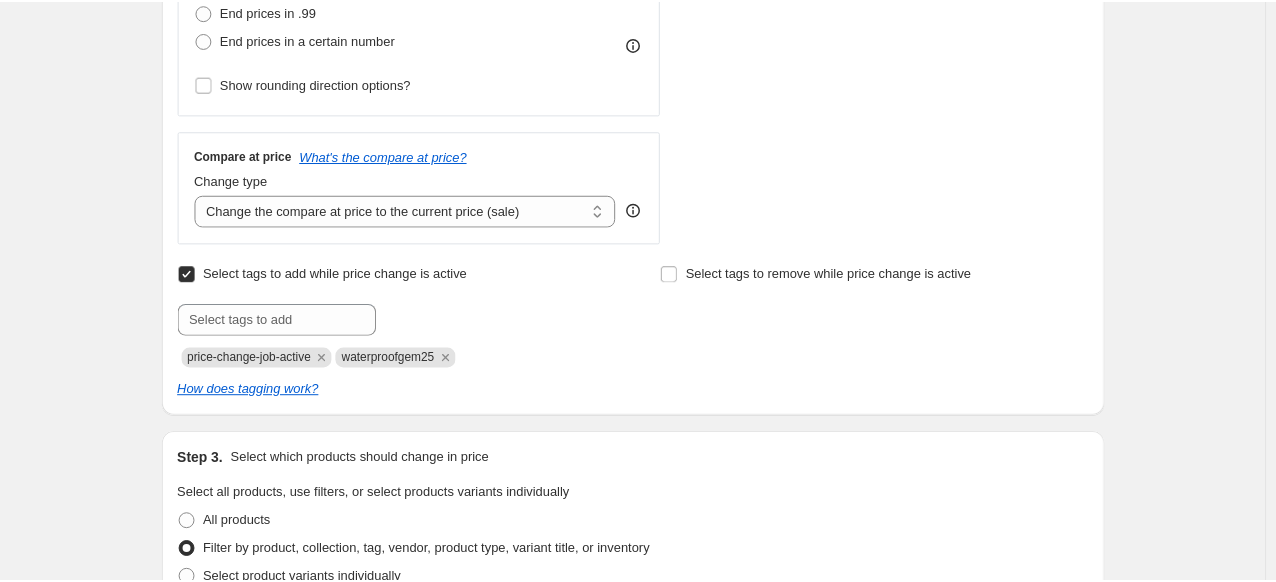 scroll, scrollTop: 800, scrollLeft: 0, axis: vertical 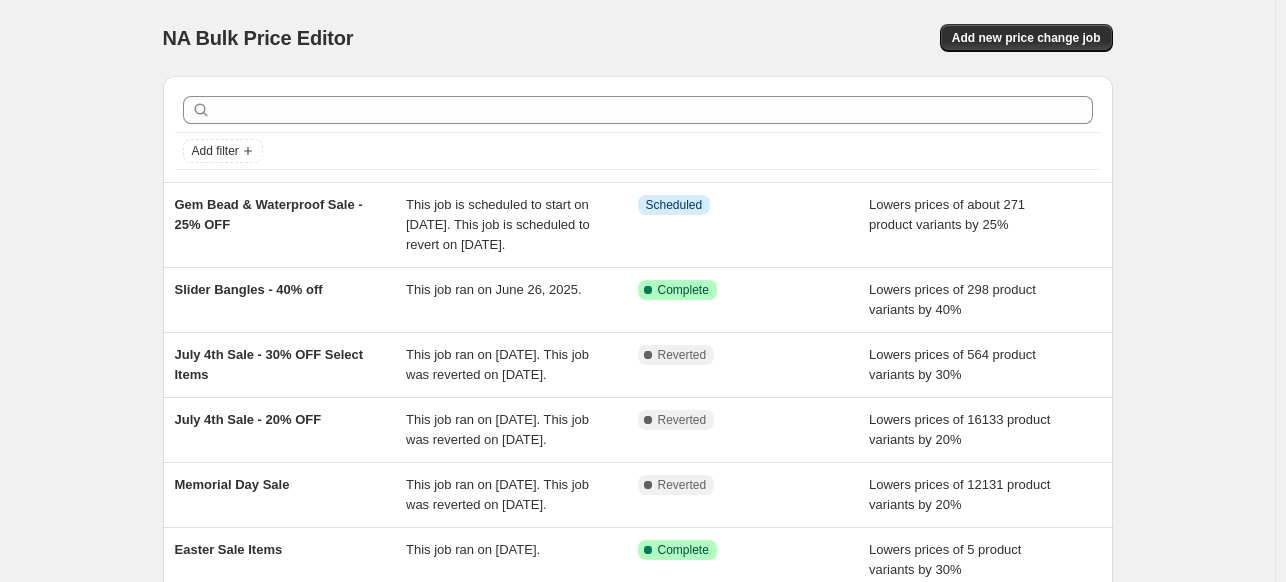 click on "Add filter" at bounding box center (638, 129) 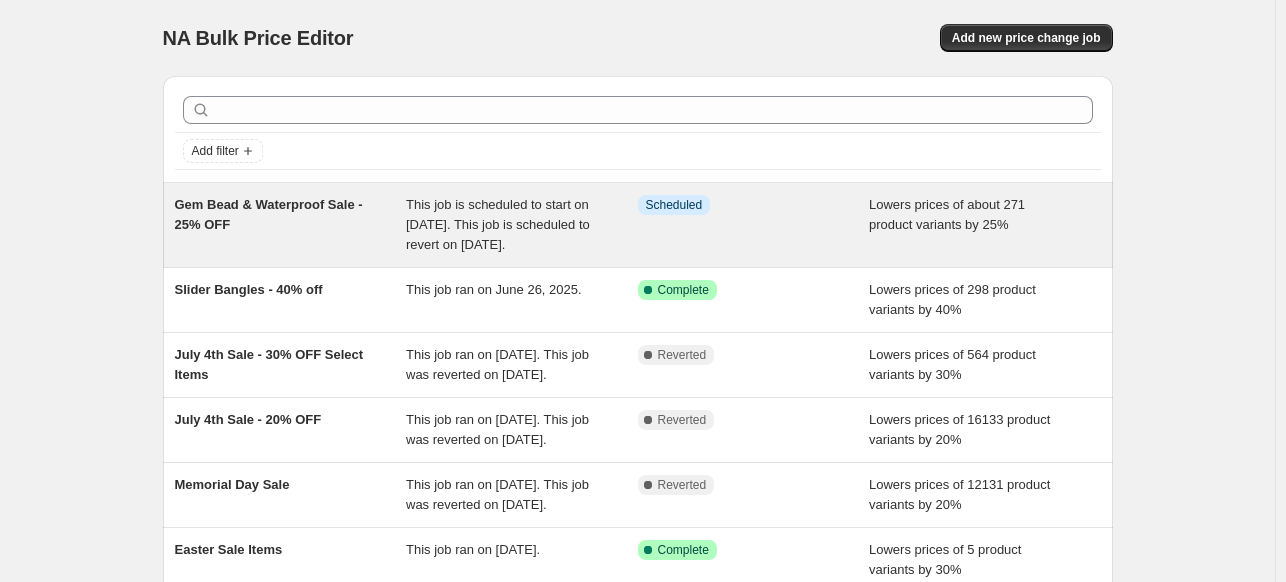 click on "Gem Bead & Waterproof Sale - 25% OFF" at bounding box center [269, 214] 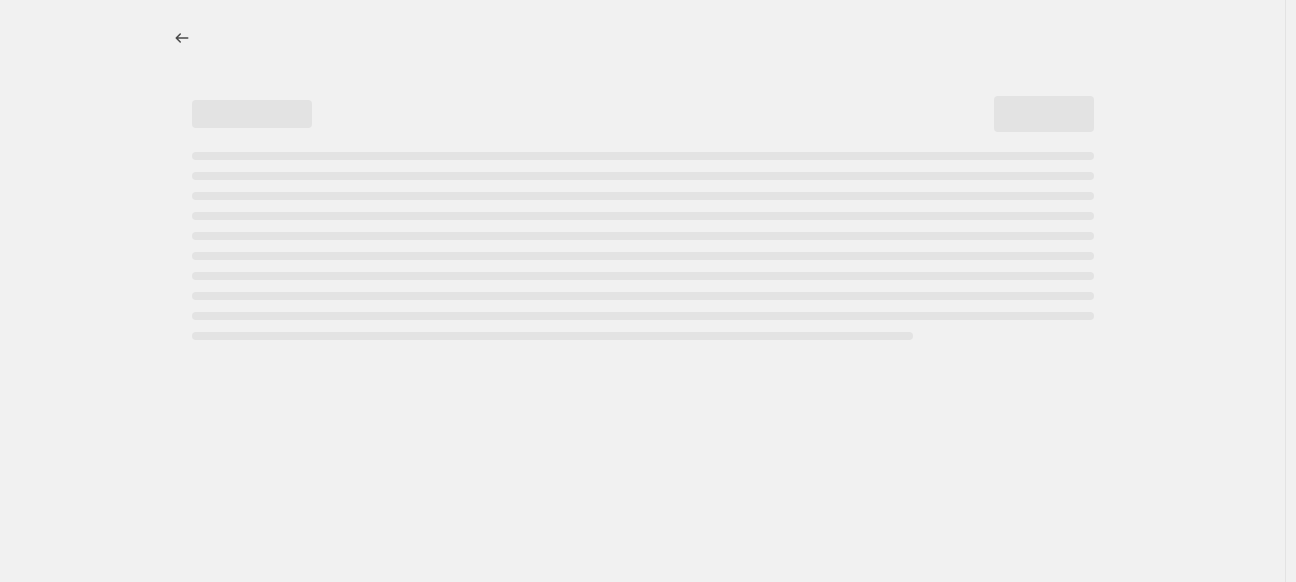 select on "percentage" 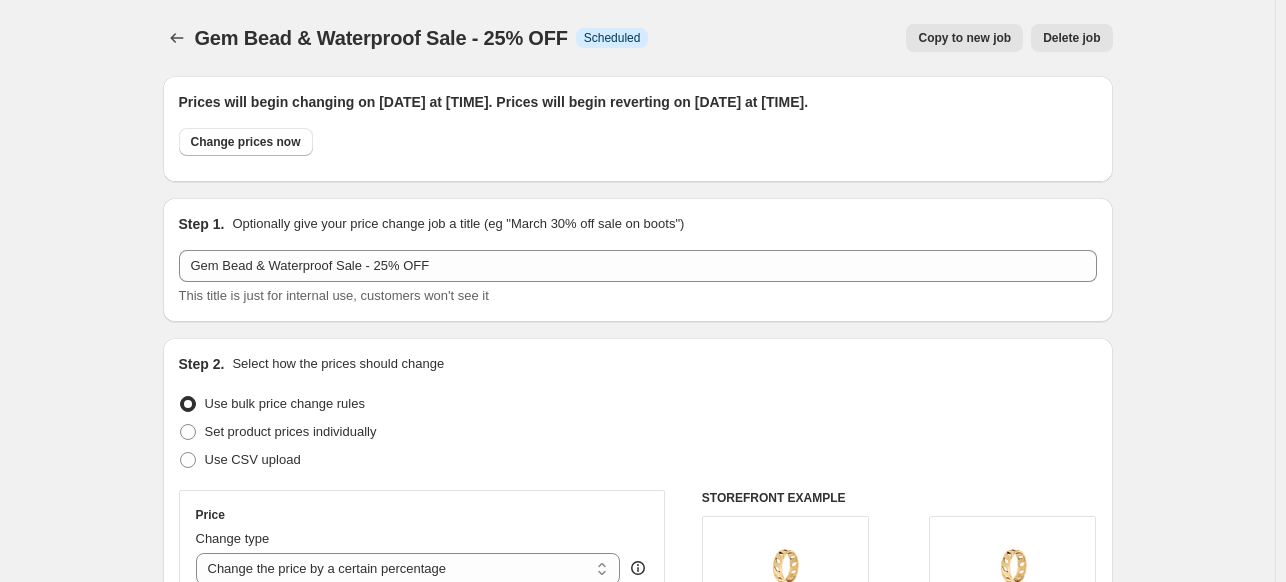 click on "Copy to new job" at bounding box center [964, 38] 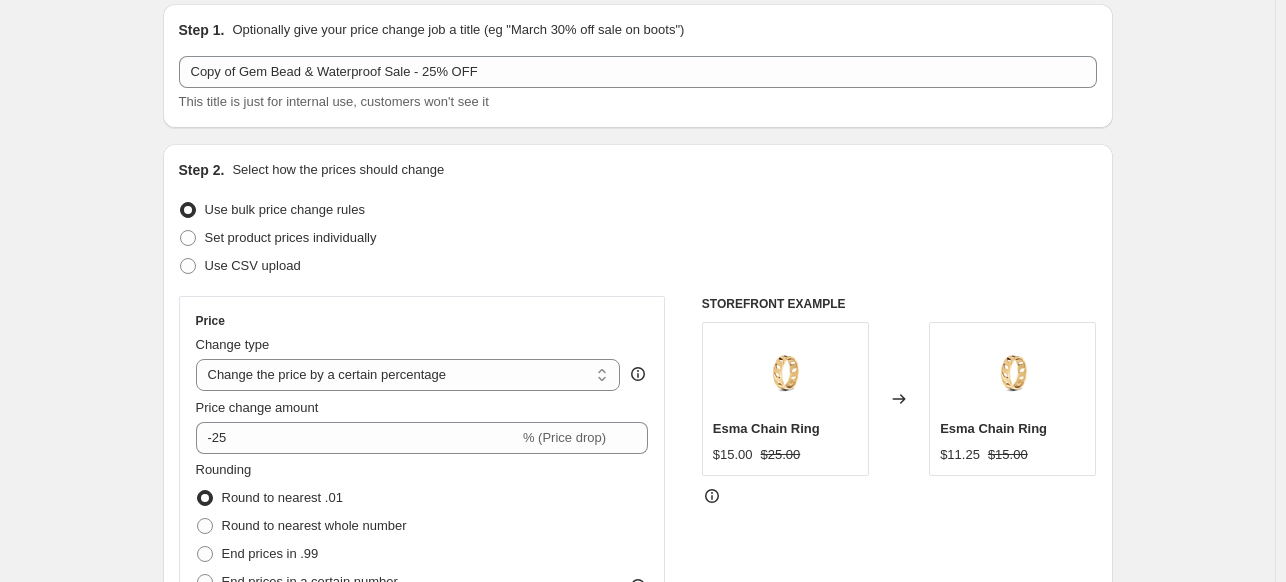 scroll, scrollTop: 100, scrollLeft: 0, axis: vertical 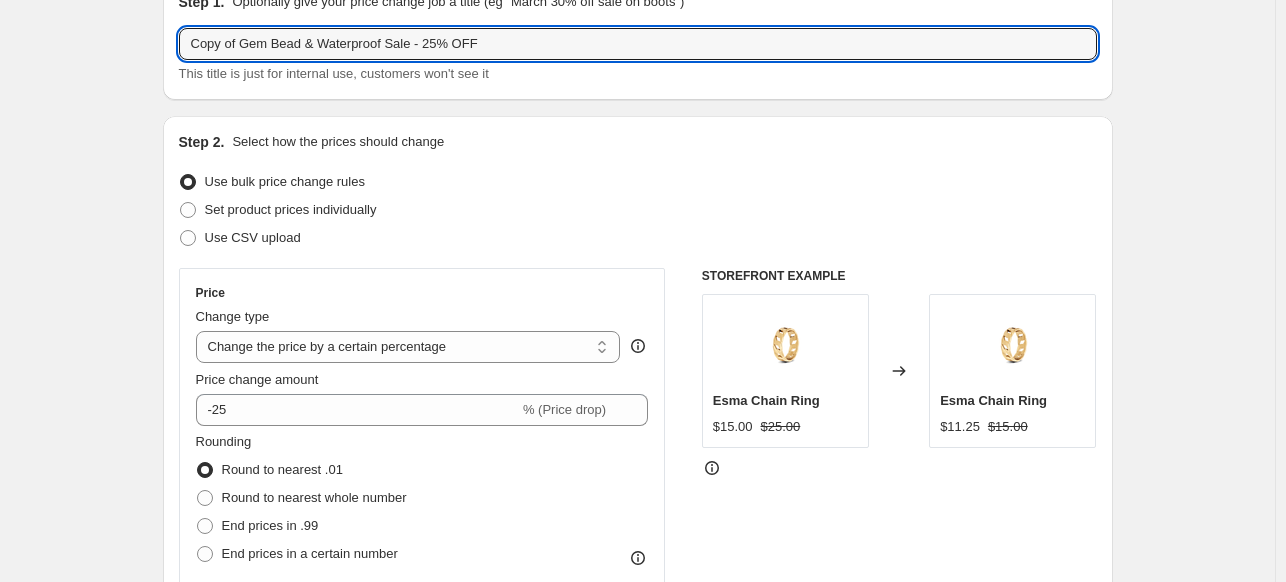 drag, startPoint x: 240, startPoint y: 53, endPoint x: 175, endPoint y: 53, distance: 65 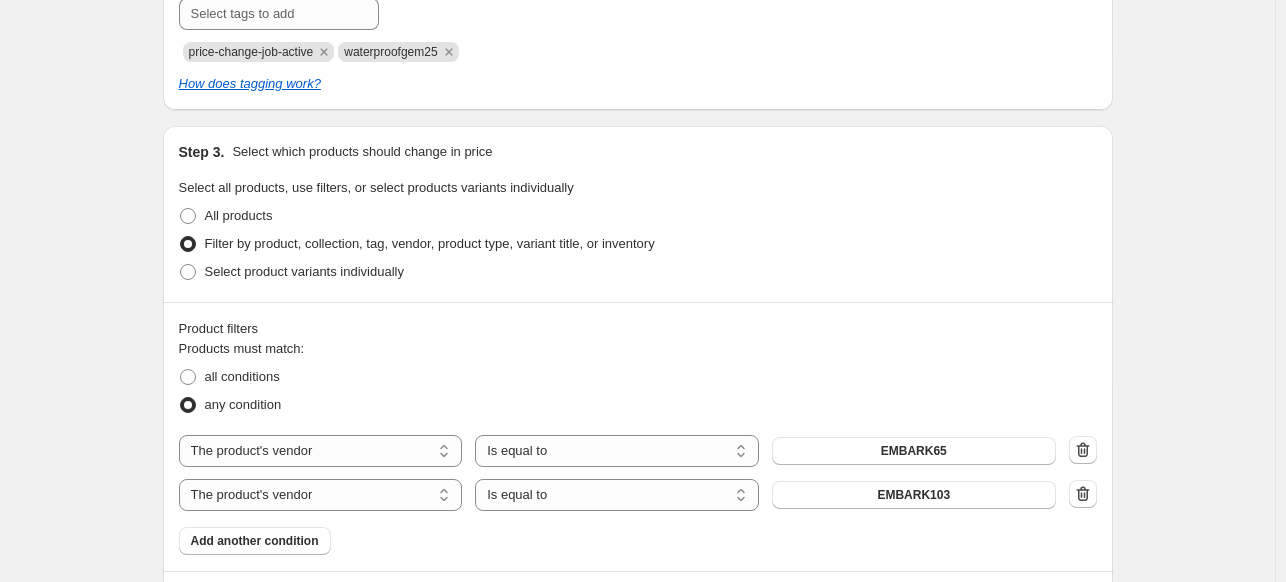 scroll, scrollTop: 900, scrollLeft: 0, axis: vertical 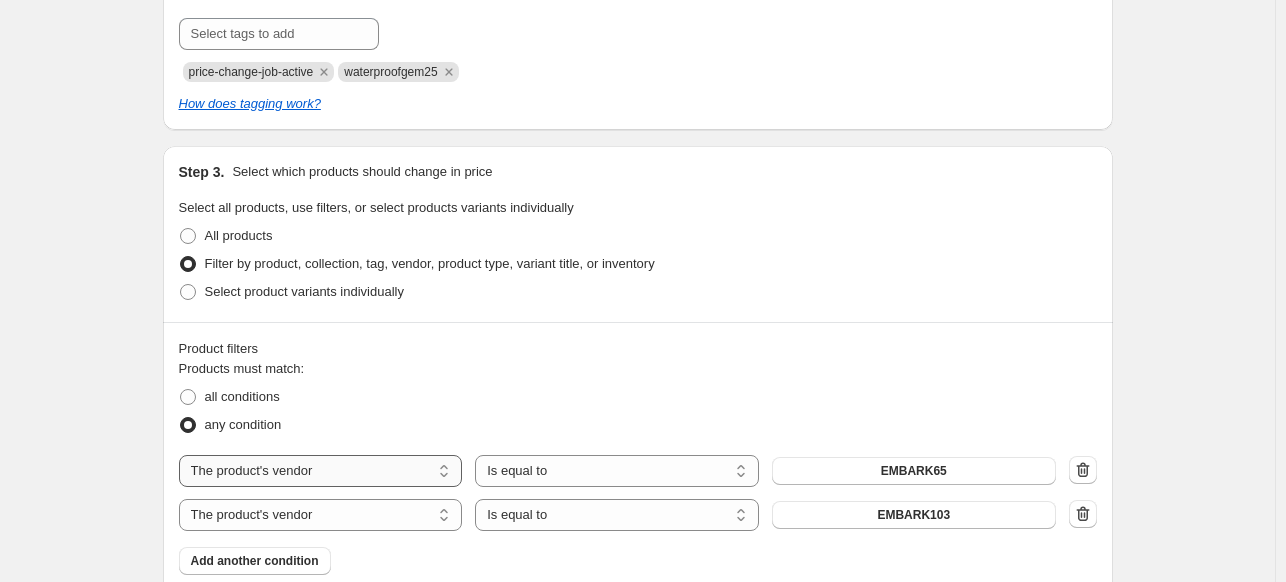 type on "Gem Bead & Waterproof Sale - 25% OFF" 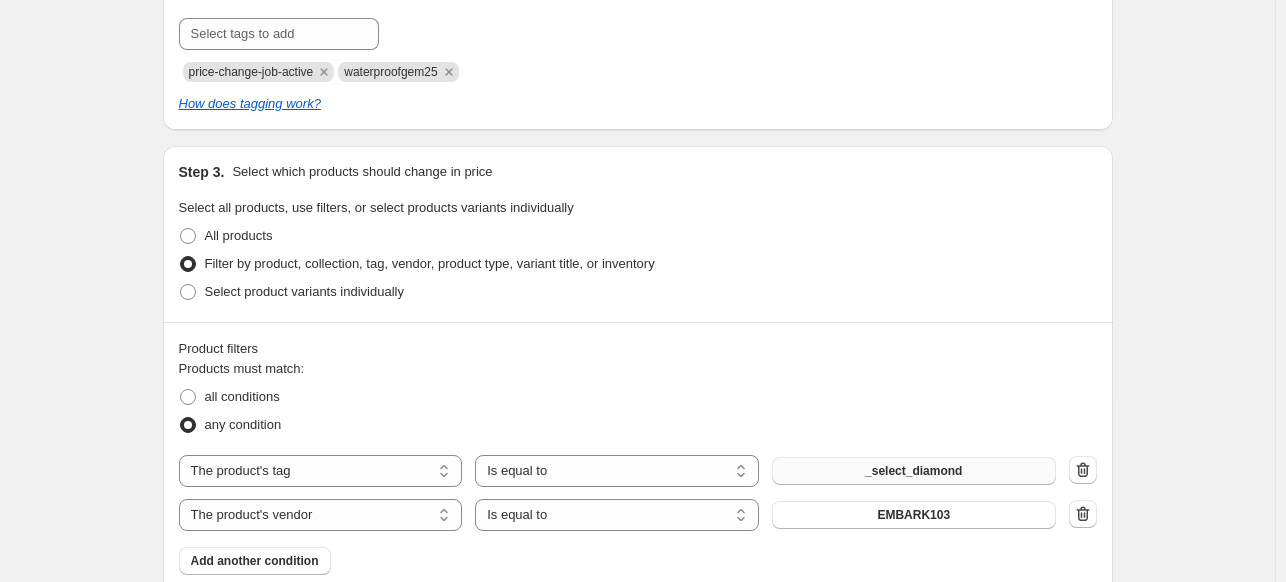 click on "_select_diamond" at bounding box center [914, 471] 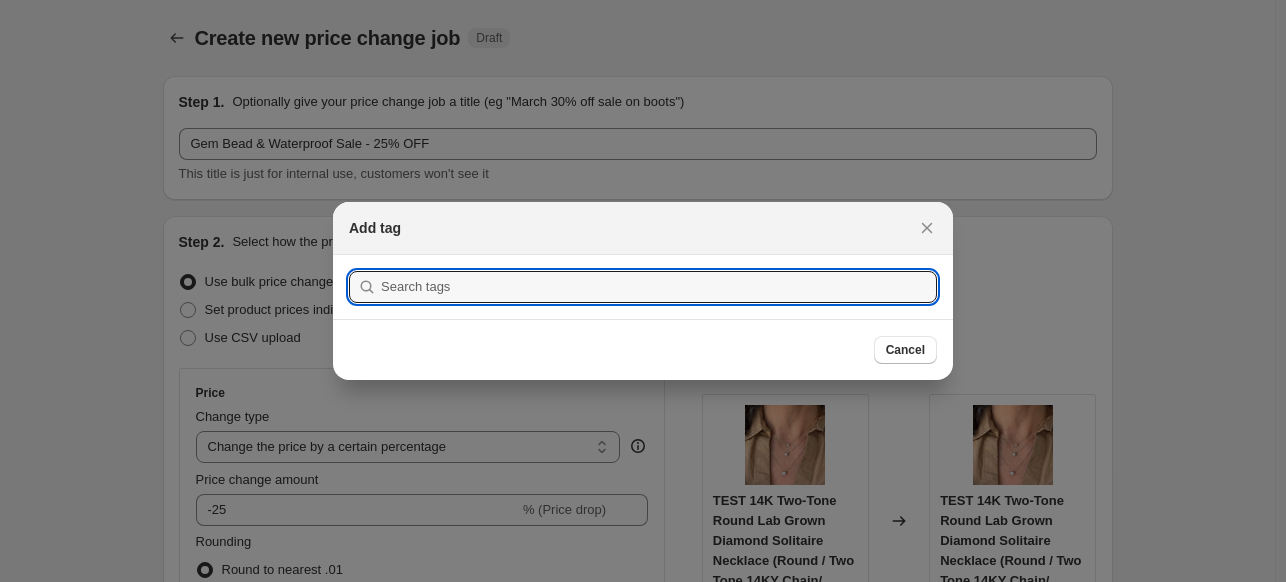 scroll, scrollTop: 900, scrollLeft: 0, axis: vertical 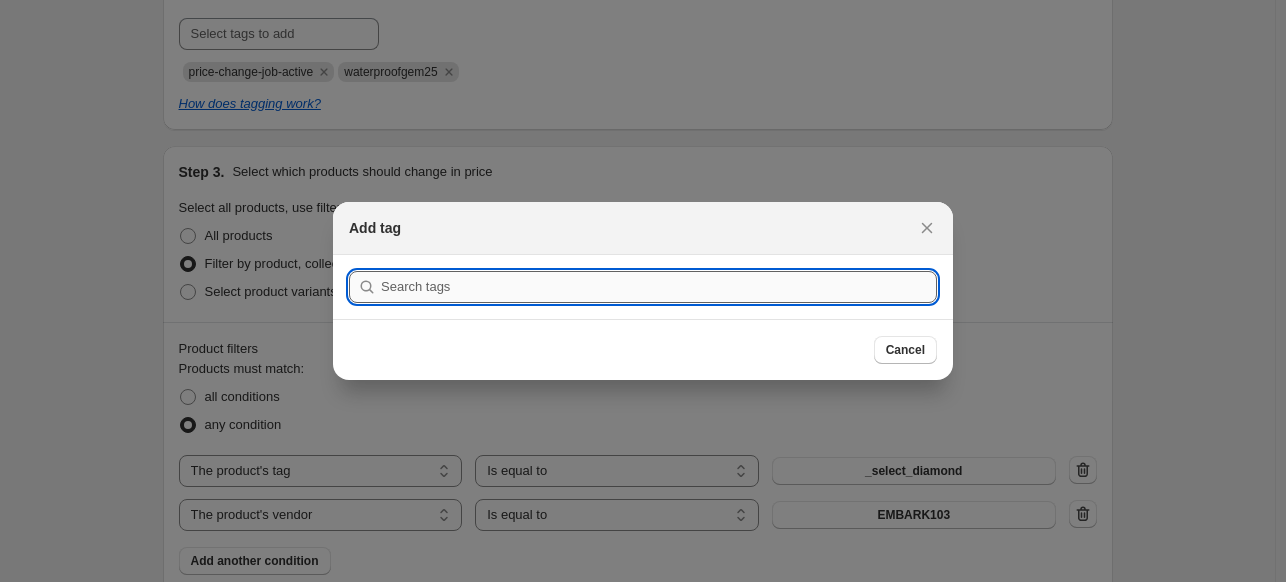 click at bounding box center (659, 287) 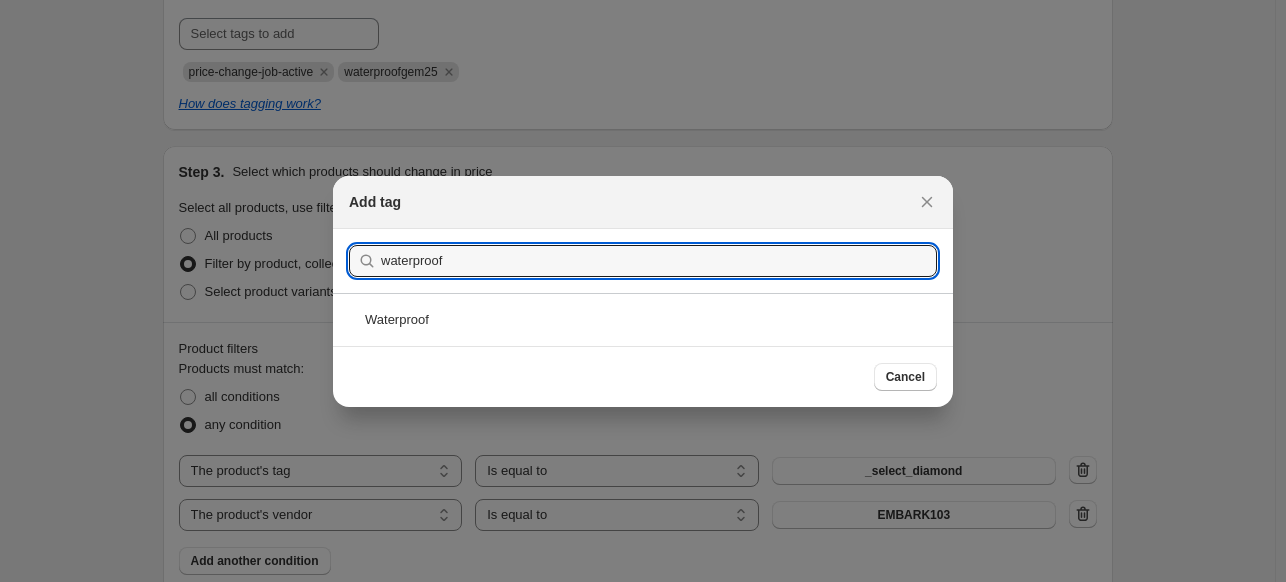 type on "waterproof" 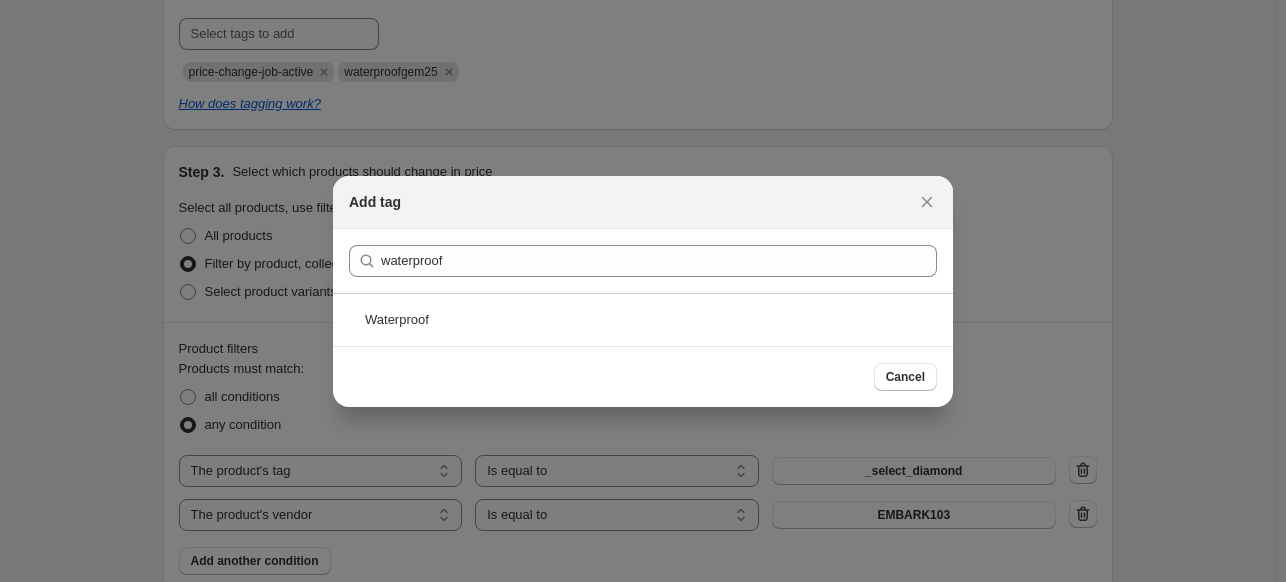 click on "Waterproof" at bounding box center [643, 319] 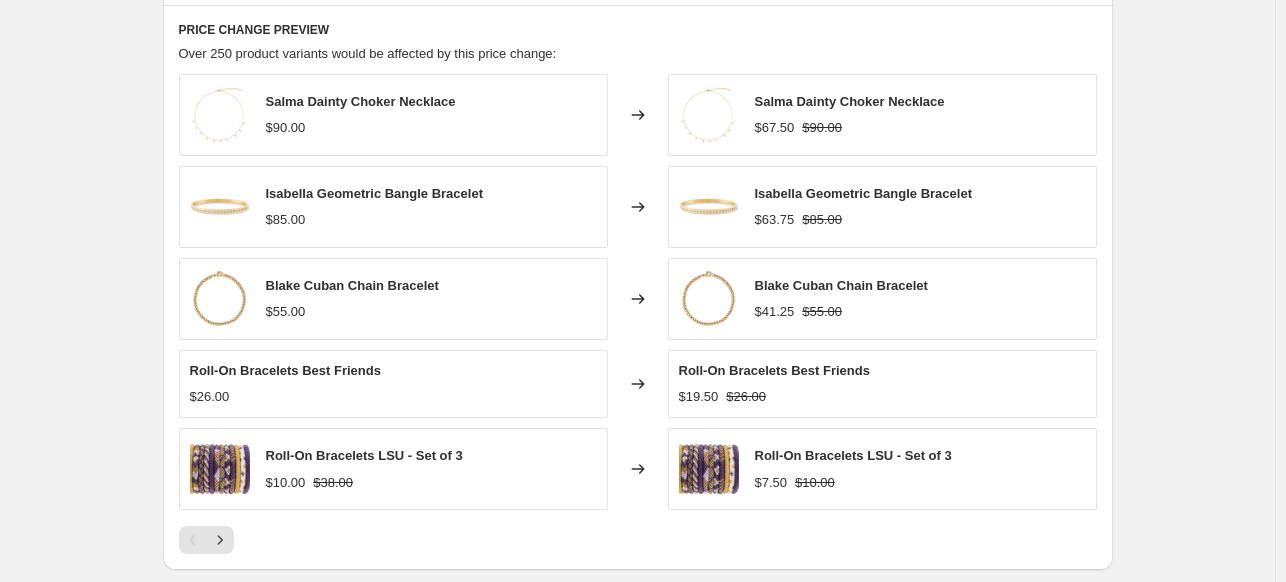 scroll, scrollTop: 1600, scrollLeft: 0, axis: vertical 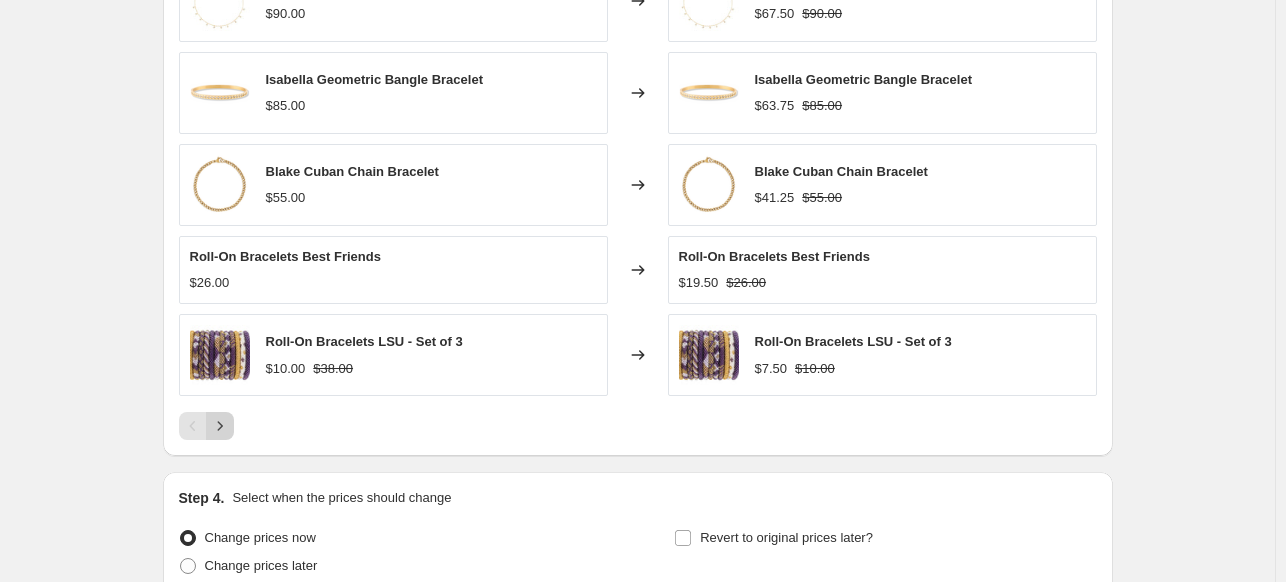 click 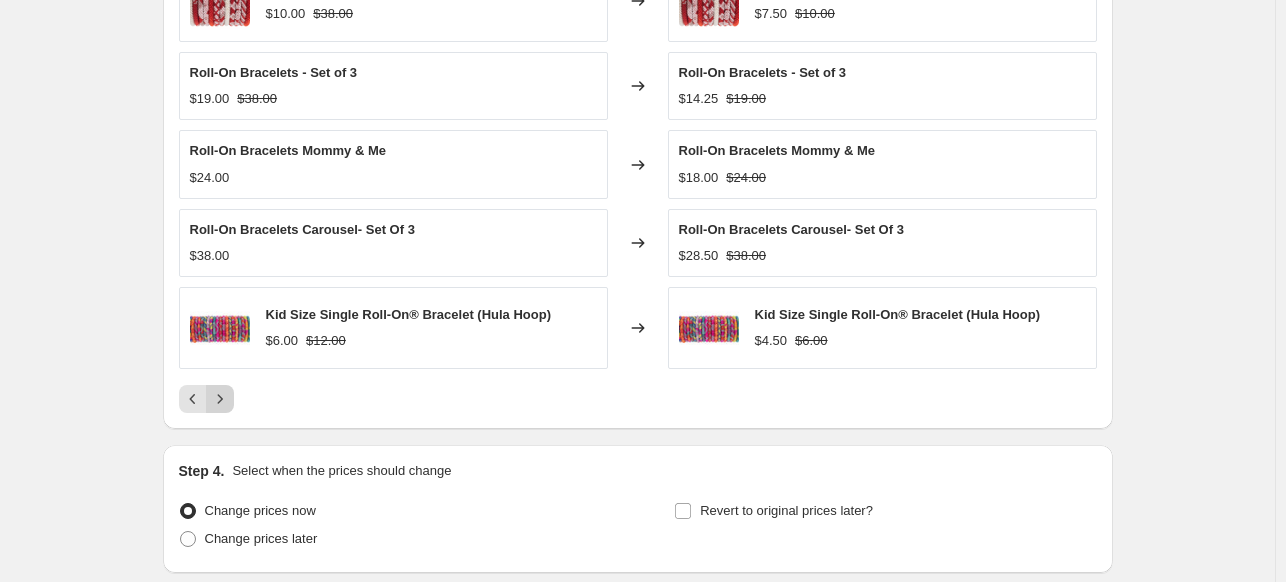 click 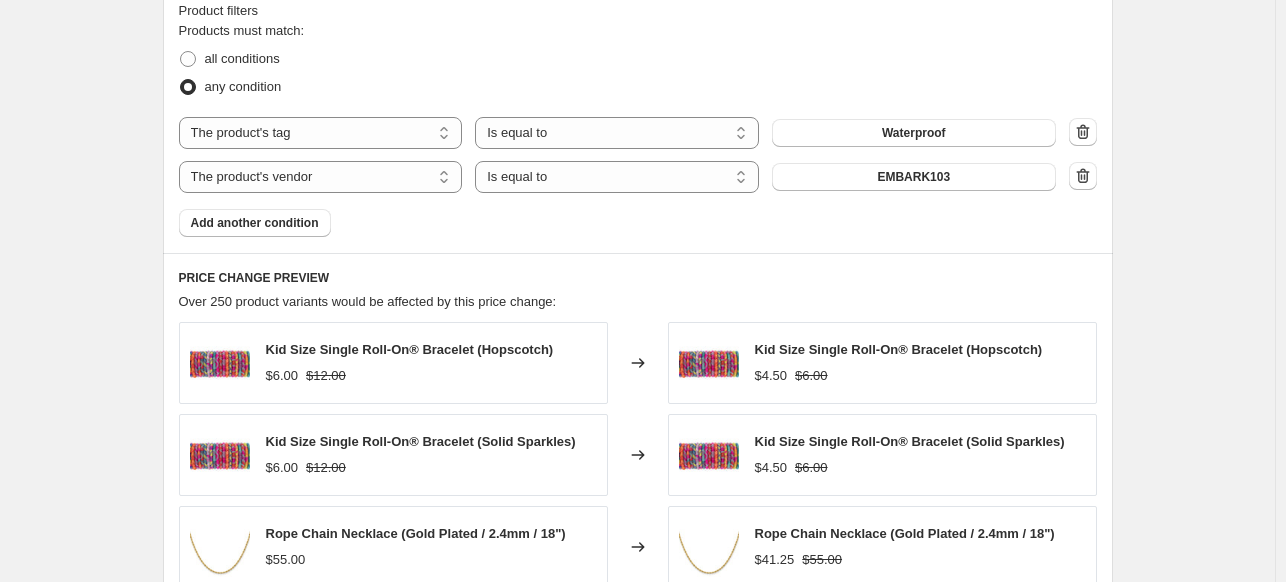 scroll, scrollTop: 996, scrollLeft: 0, axis: vertical 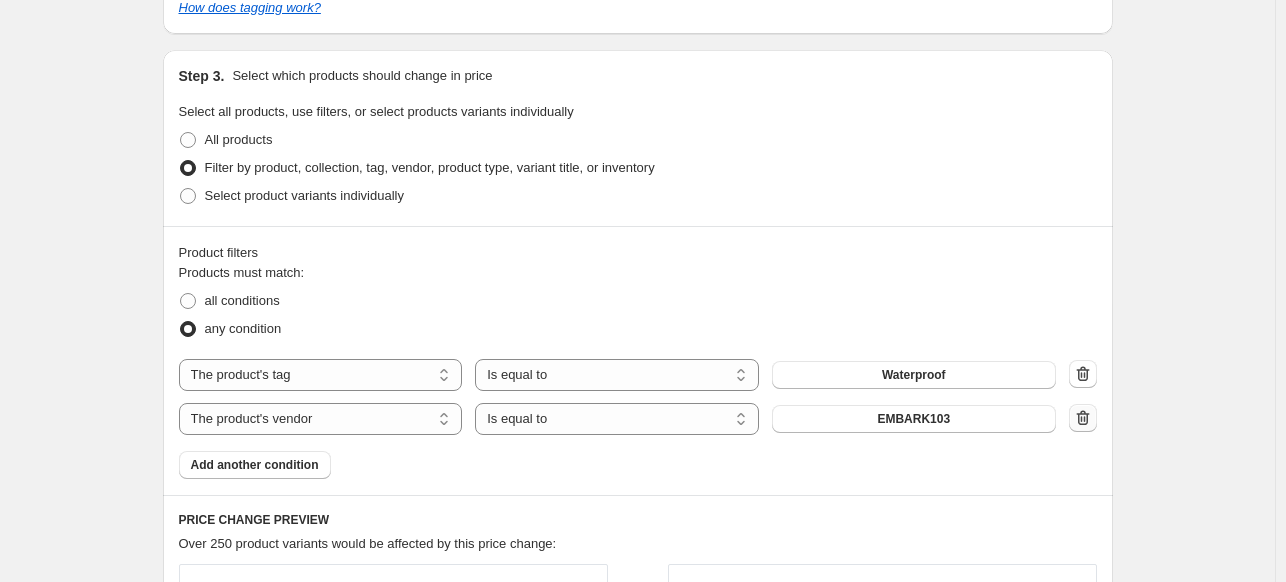 click 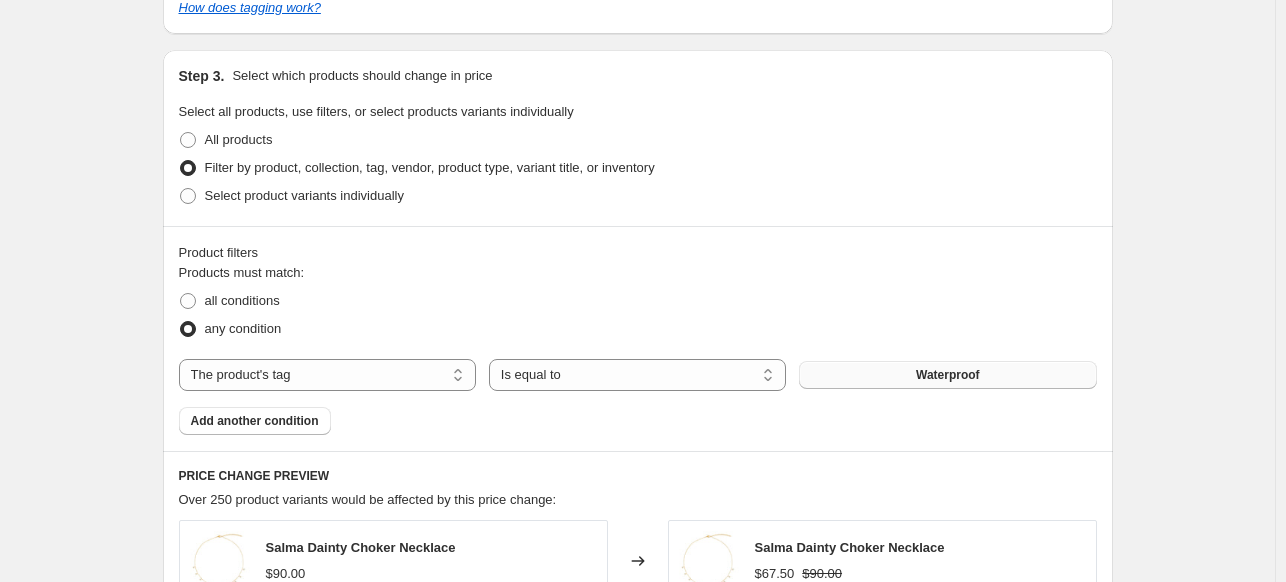 click on "Waterproof" at bounding box center (948, 375) 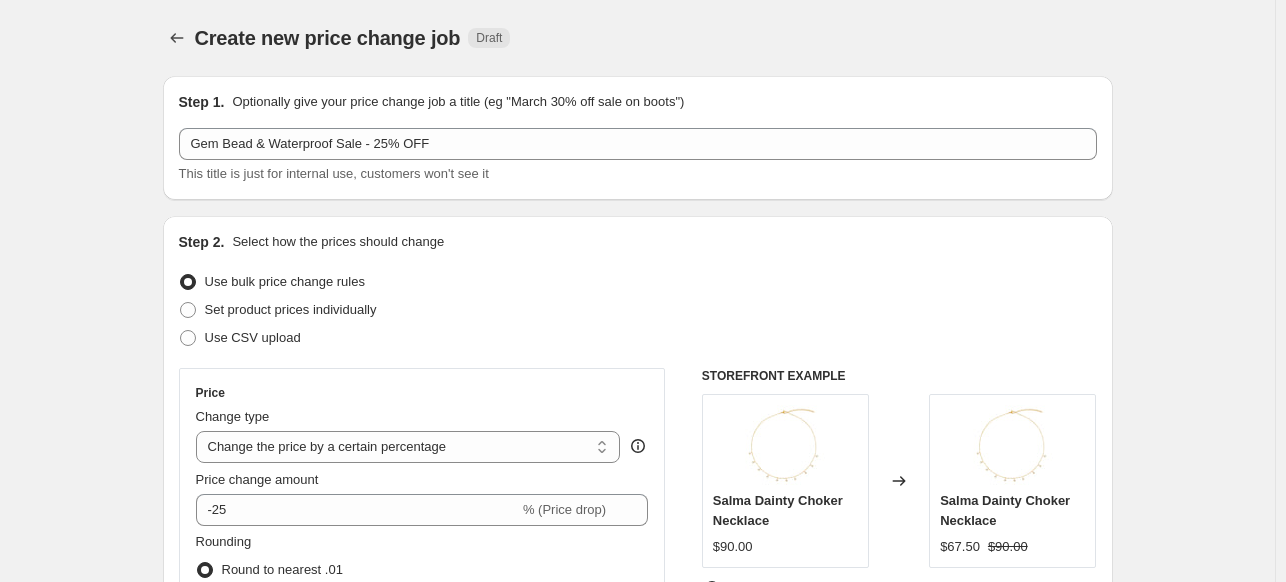 scroll, scrollTop: 996, scrollLeft: 0, axis: vertical 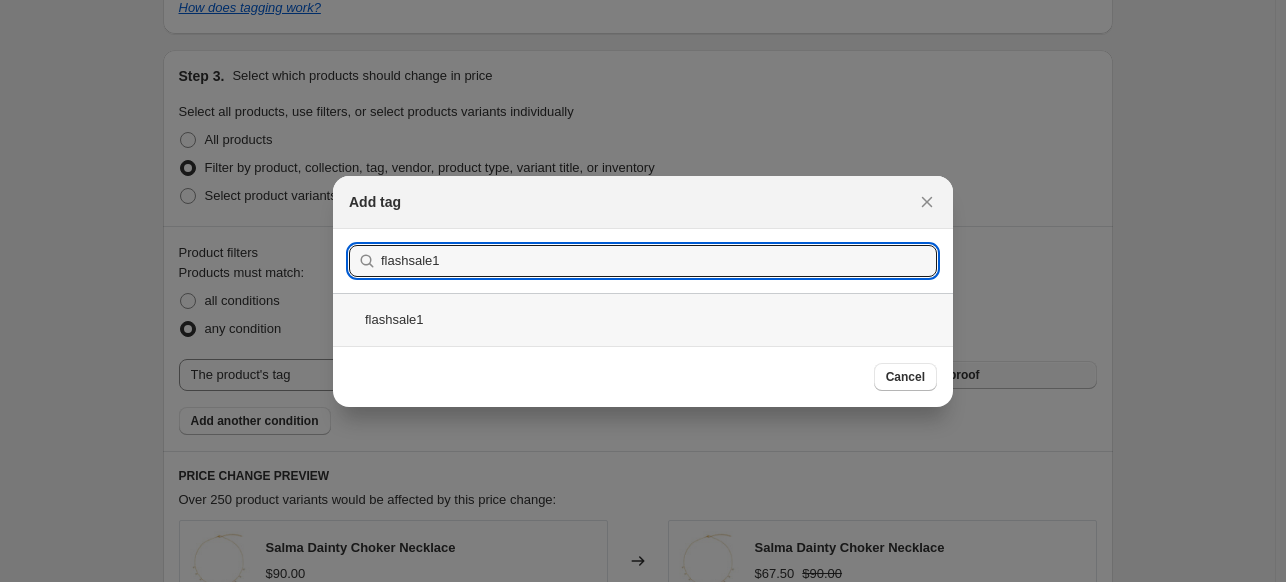 type on "flashsale1" 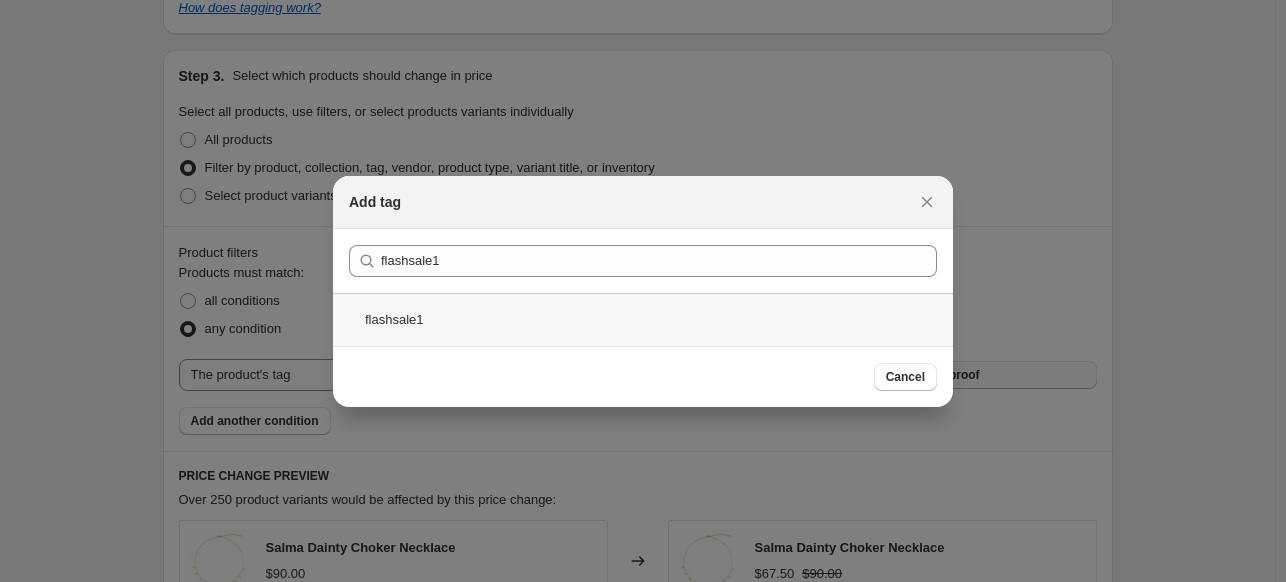 click on "flashsale1" at bounding box center [643, 319] 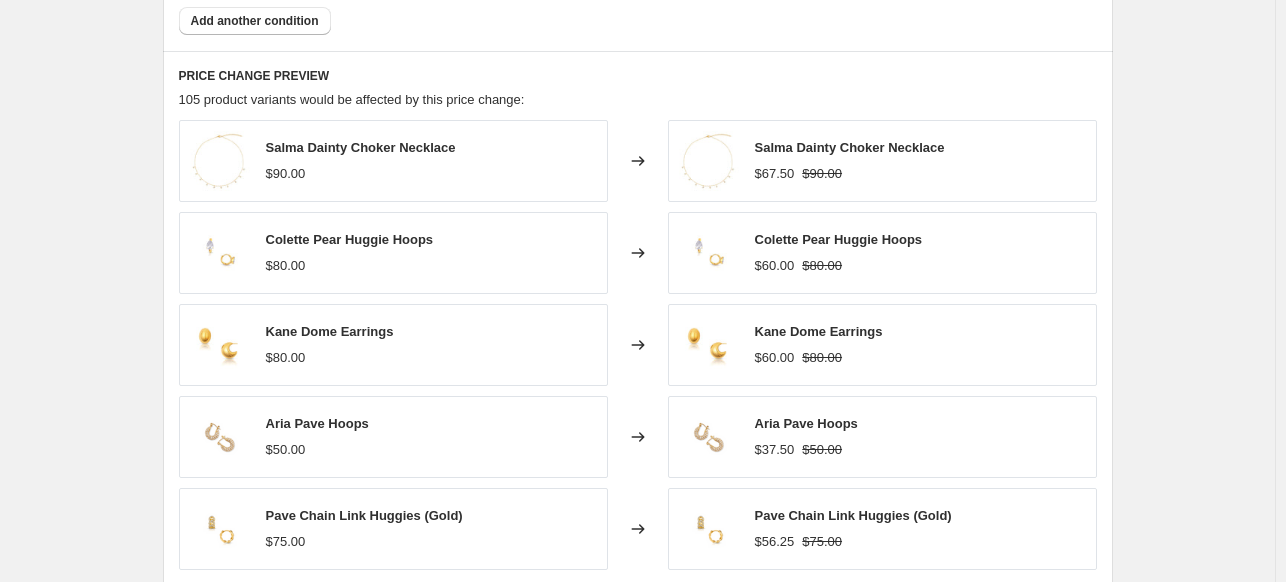 scroll, scrollTop: 1752, scrollLeft: 0, axis: vertical 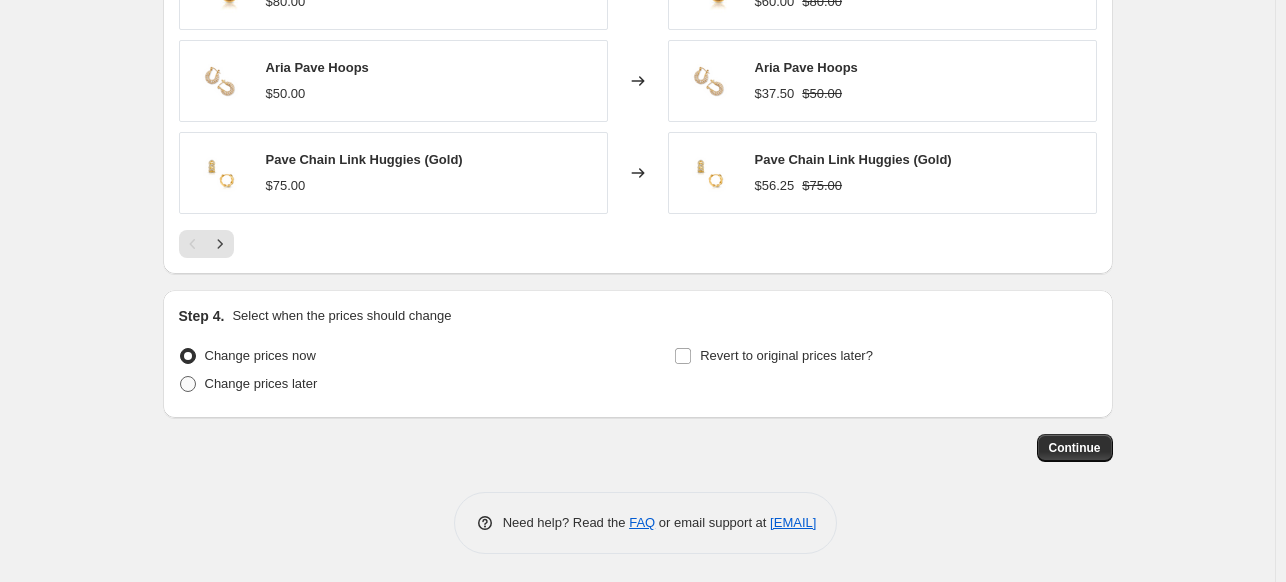 drag, startPoint x: 340, startPoint y: 396, endPoint x: 316, endPoint y: 388, distance: 25.298222 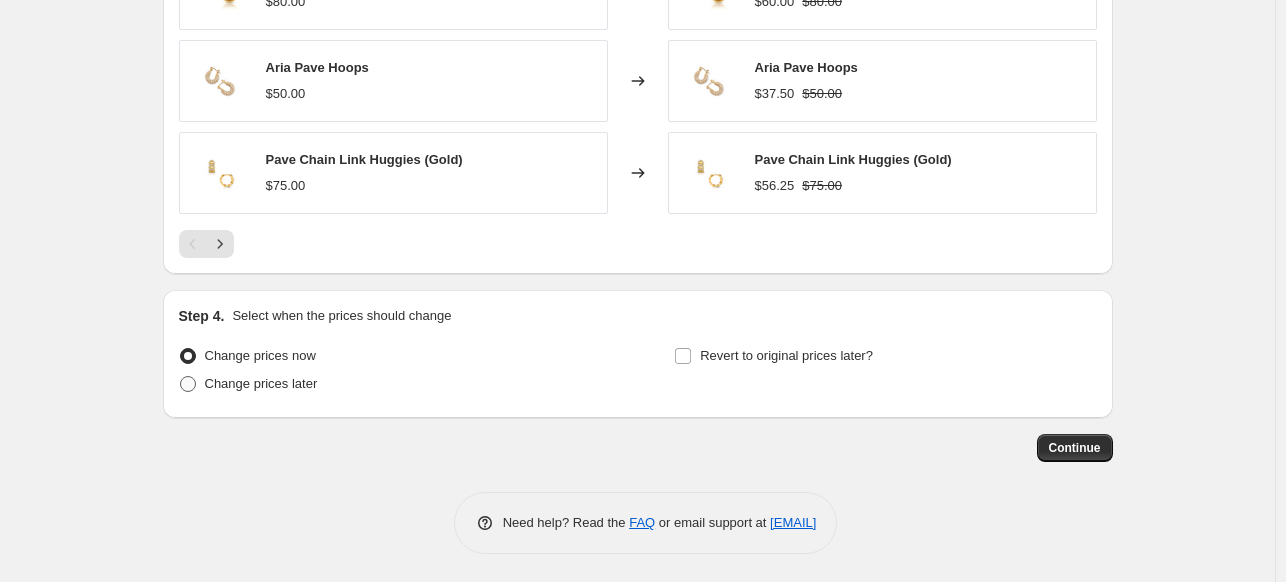 radio on "true" 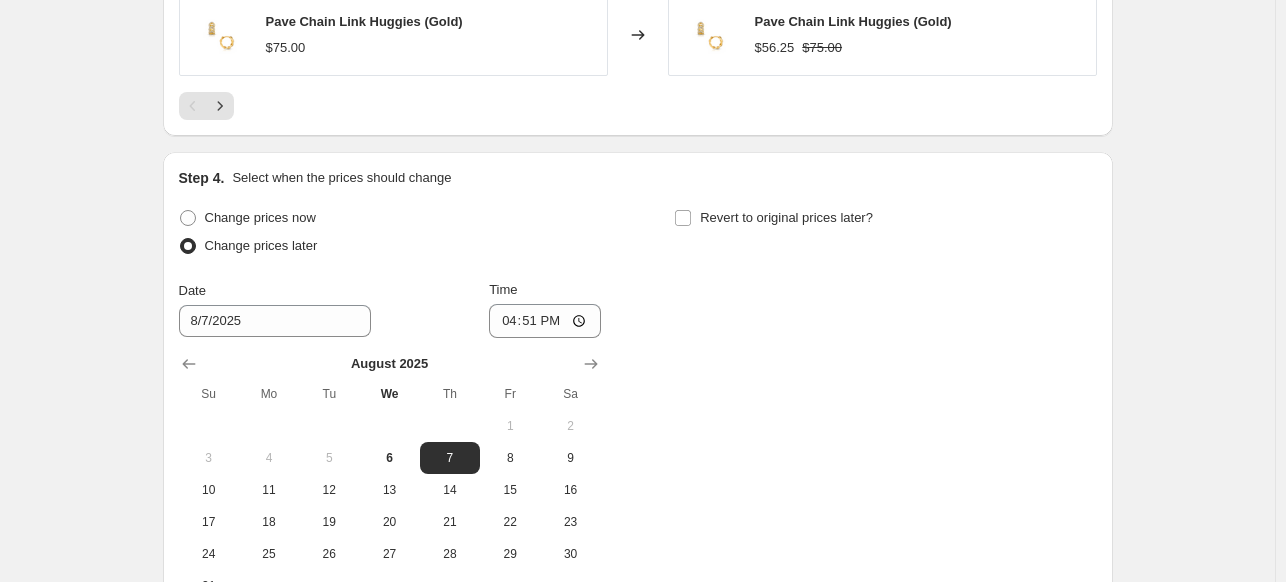 scroll, scrollTop: 2125, scrollLeft: 0, axis: vertical 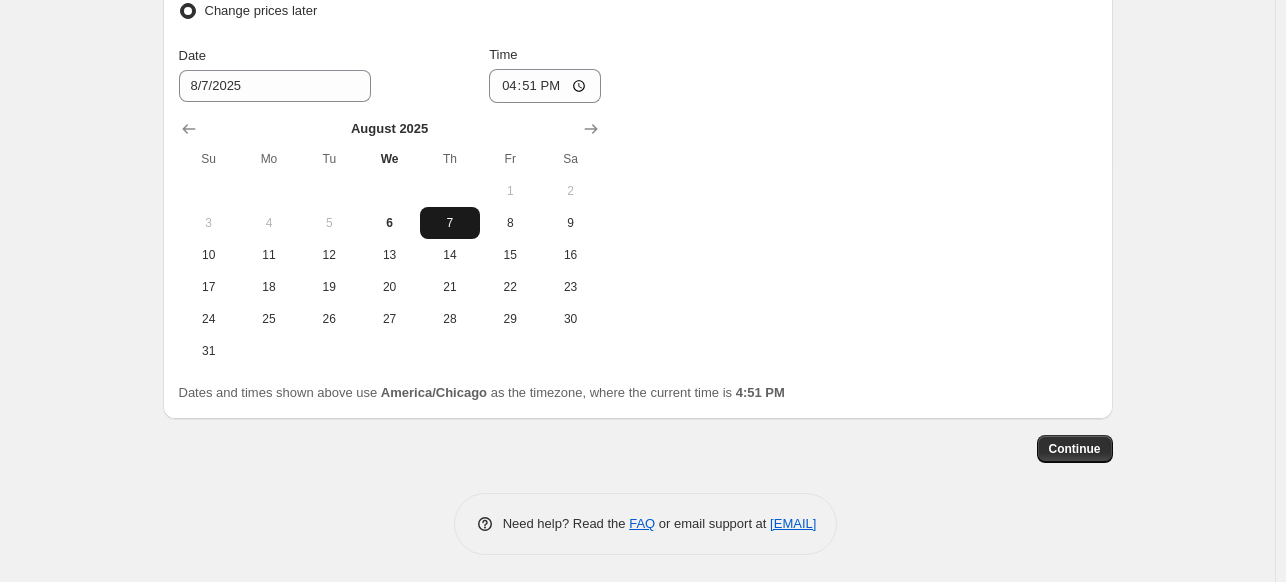 click on "7" at bounding box center (450, 223) 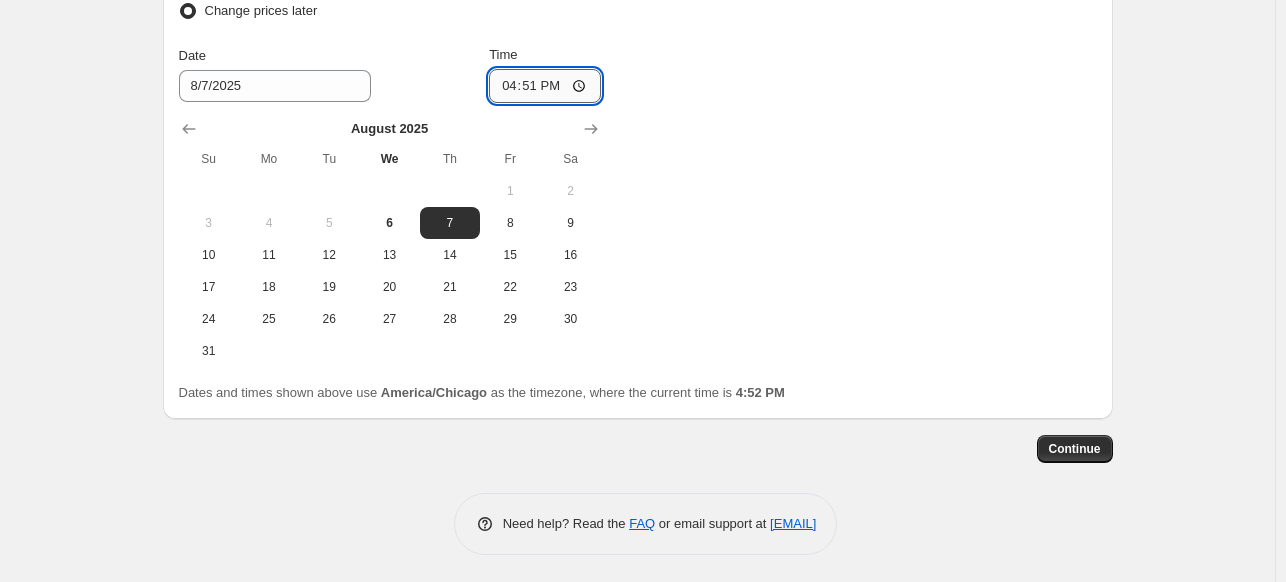 click on "16:51" at bounding box center [545, 86] 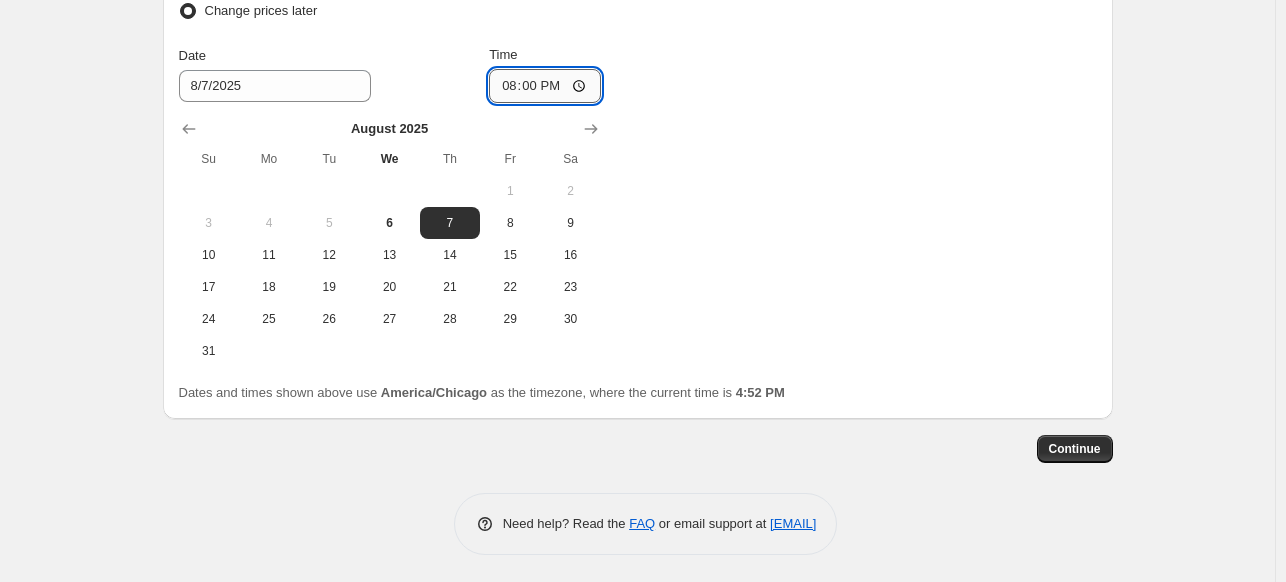 type on "08:00" 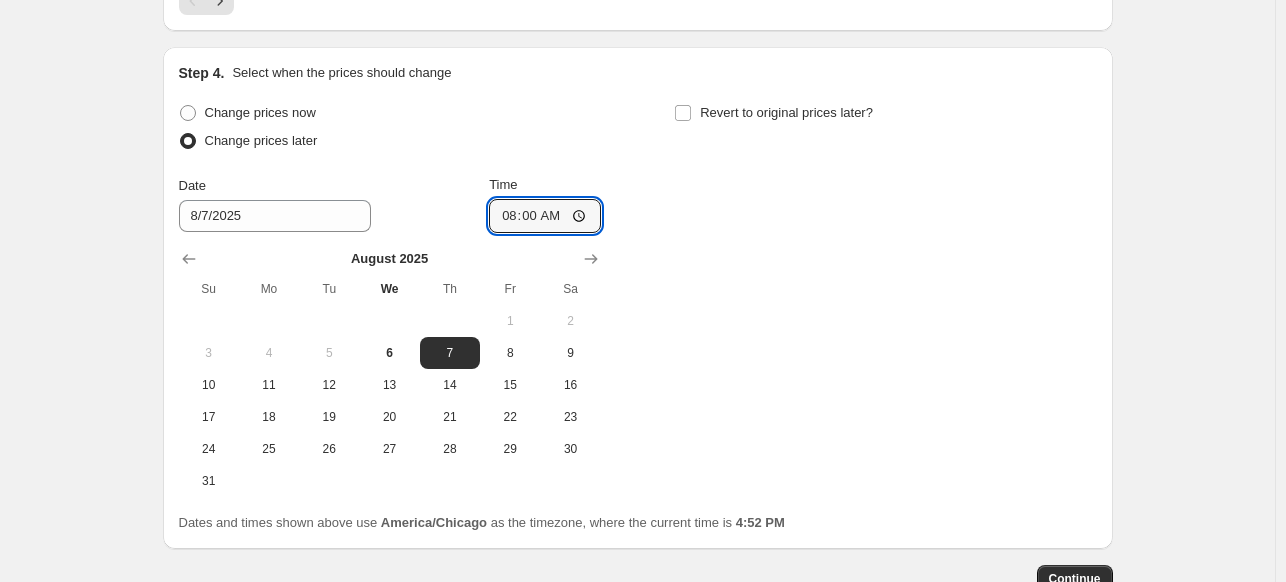 scroll, scrollTop: 1825, scrollLeft: 0, axis: vertical 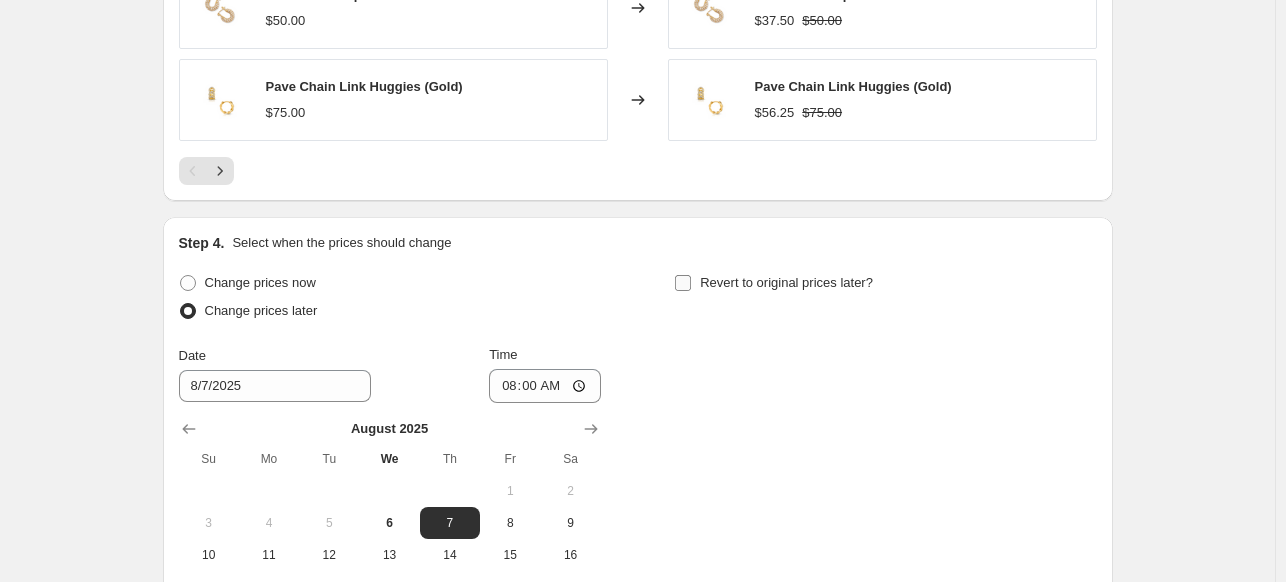 click on "Revert to original prices later?" at bounding box center (885, 299) 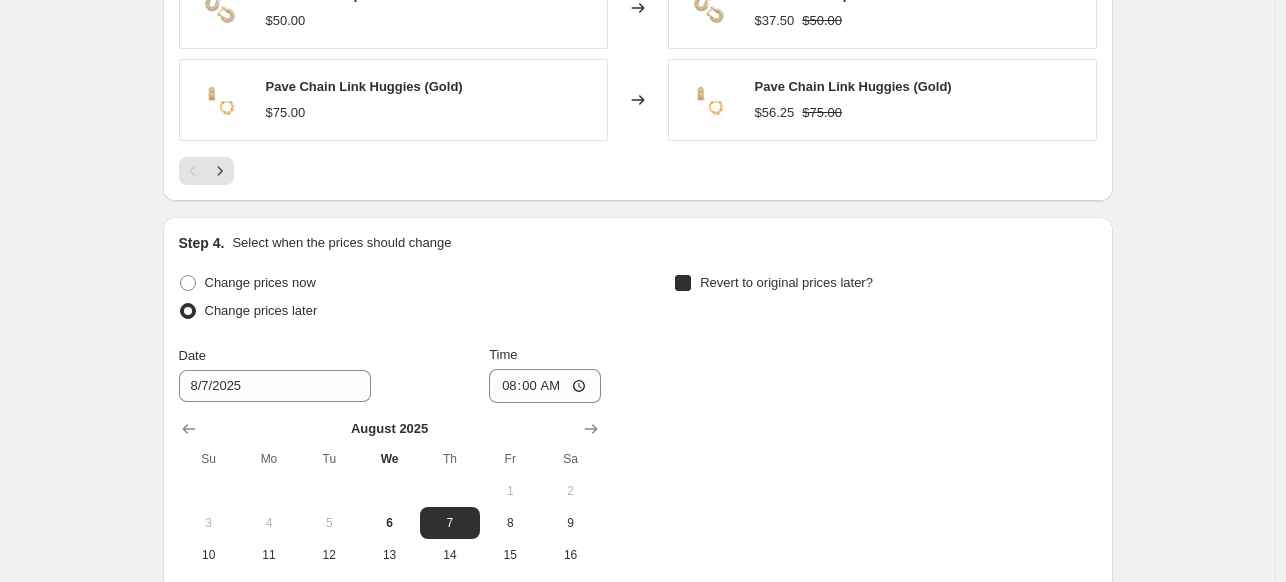 checkbox on "true" 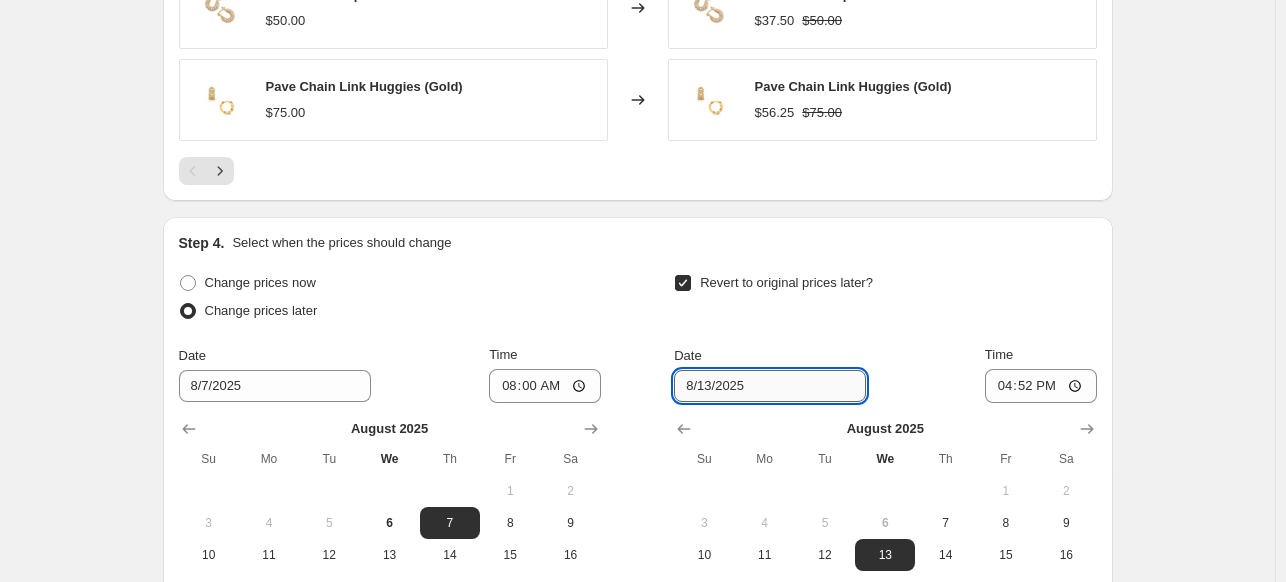 click on "8/13/2025" at bounding box center [770, 386] 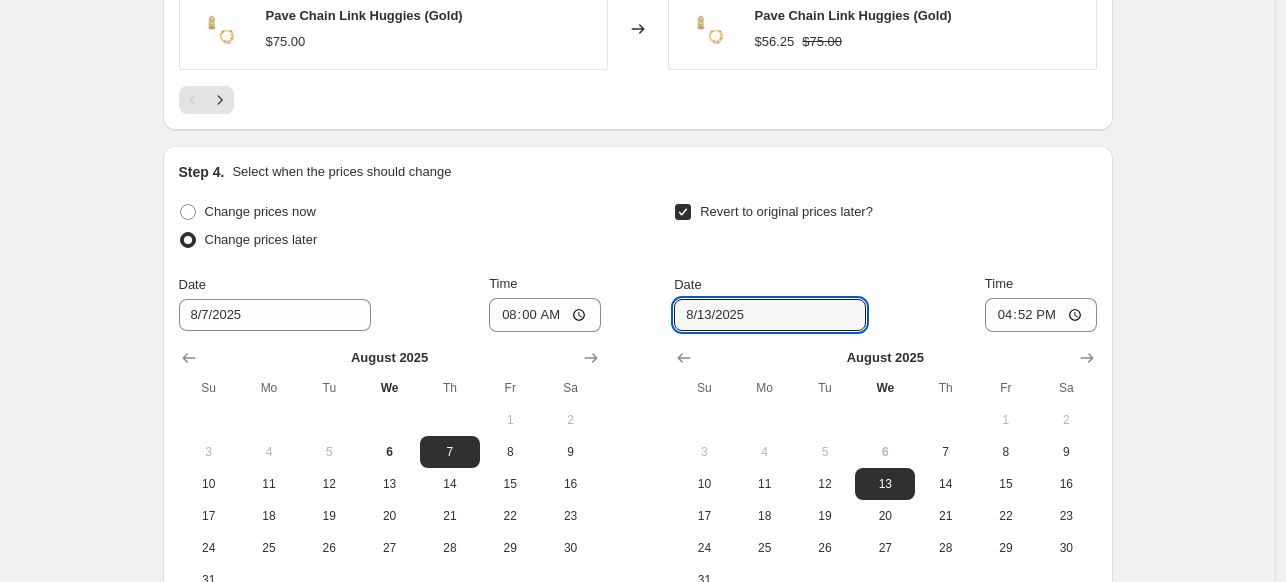 scroll, scrollTop: 1925, scrollLeft: 0, axis: vertical 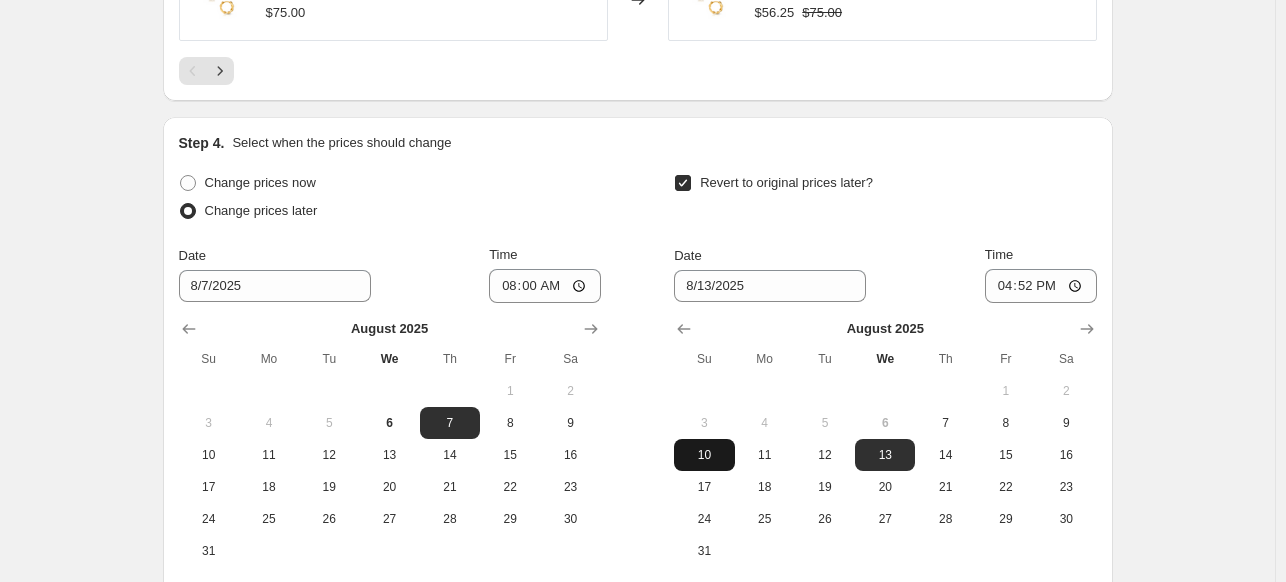 click on "10" at bounding box center (704, 455) 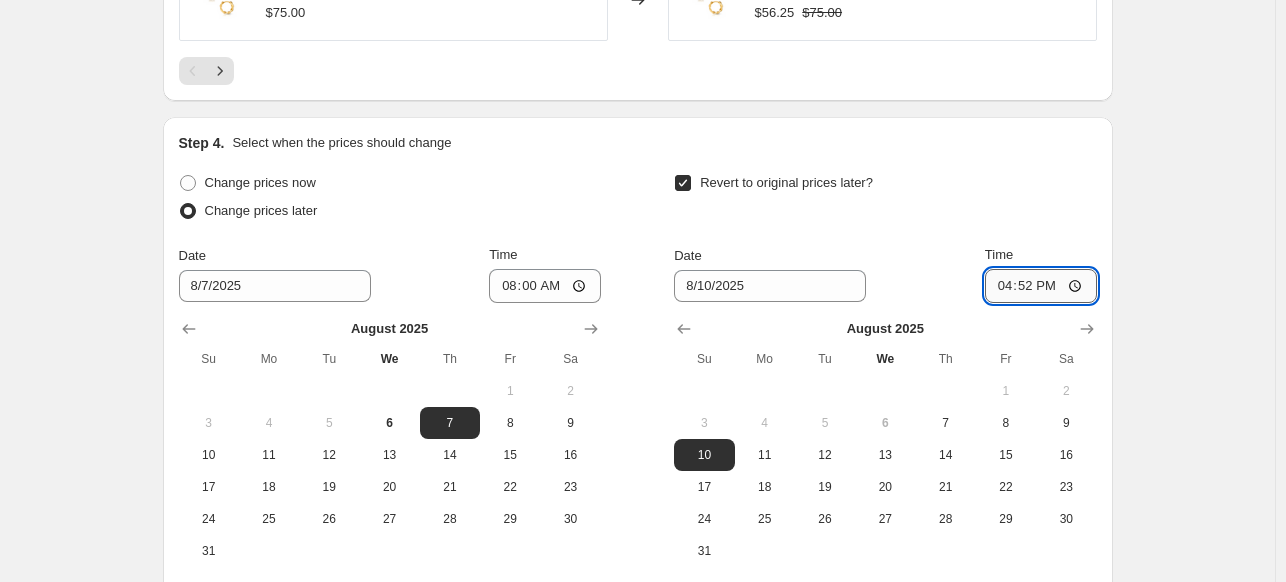 click on "16:52" at bounding box center [1041, 286] 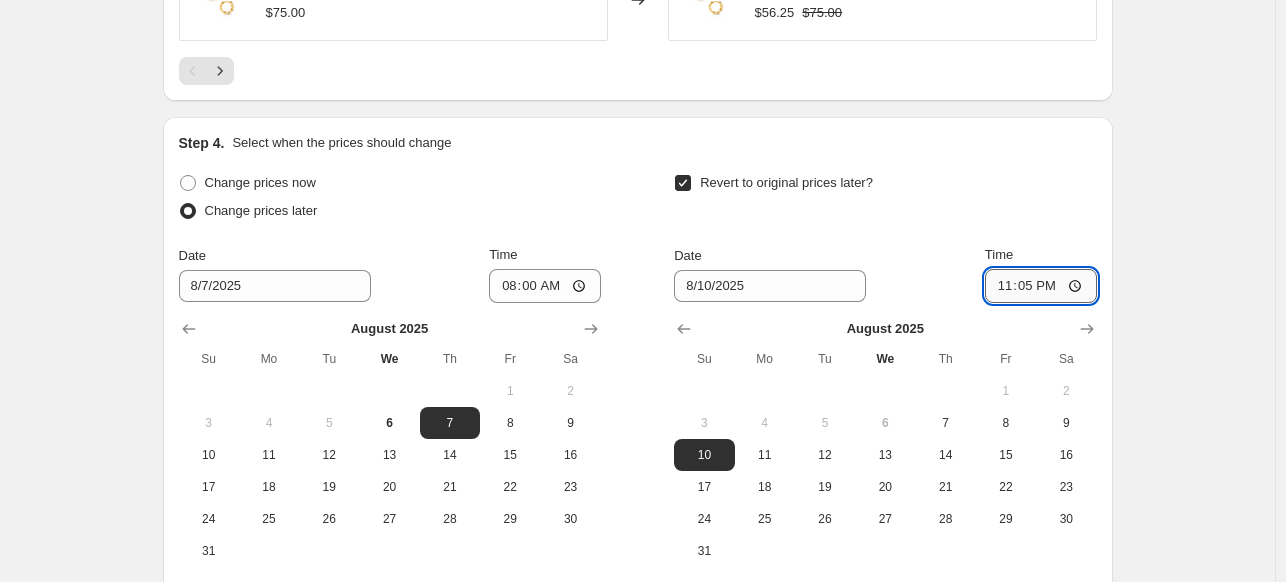 type on "23:59" 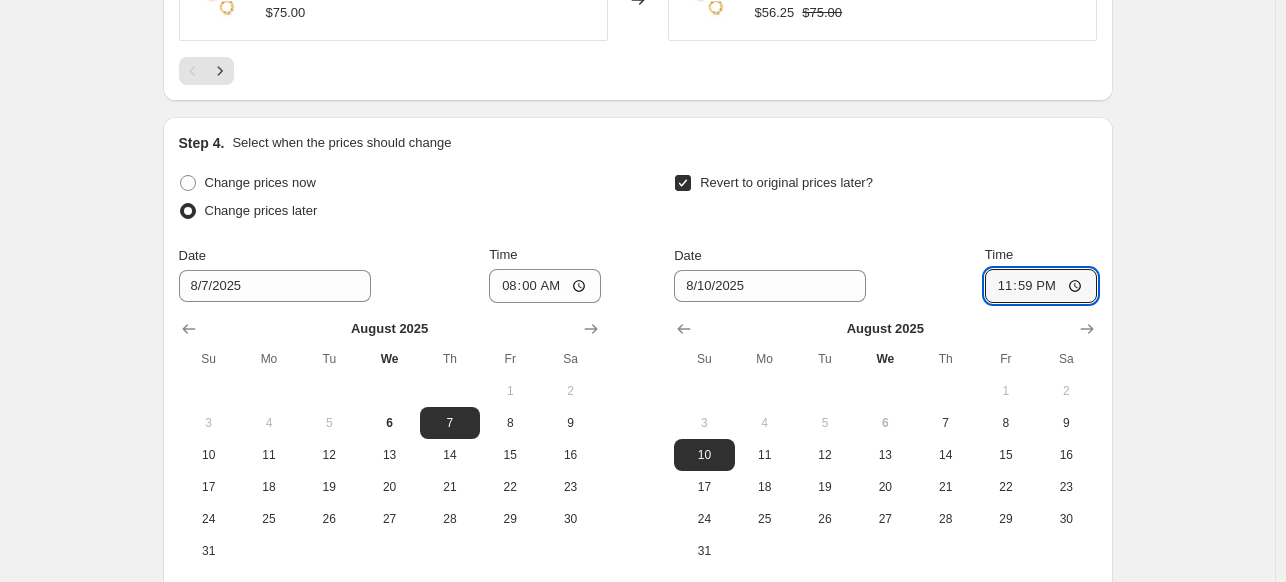 click on "Create new price change job. This page is ready Create new price change job Draft Step 1. Optionally give your price change job a title (eg "March 30% off sale on boots") Gem Bead & Waterproof Sale - 25% OFF This title is just for internal use, customers won't see it Step 2. Select how the prices should change Use bulk price change rules Set product prices individually Use CSV upload Price Change type Change the price to a certain amount Change the price by a certain amount Change the price by a certain percentage Change the price to the current compare at price (price before sale) Change the price by a certain amount relative to the compare at price Change the price by a certain percentage relative to the compare at price Don't change the price Change the price by a certain percentage relative to the cost per item Change price to certain cost margin Change the price by a certain percentage Price change amount -25 % (Price drop) Rounding Round to nearest .01 Round to nearest whole number End prices in .99 1" at bounding box center (637, -570) 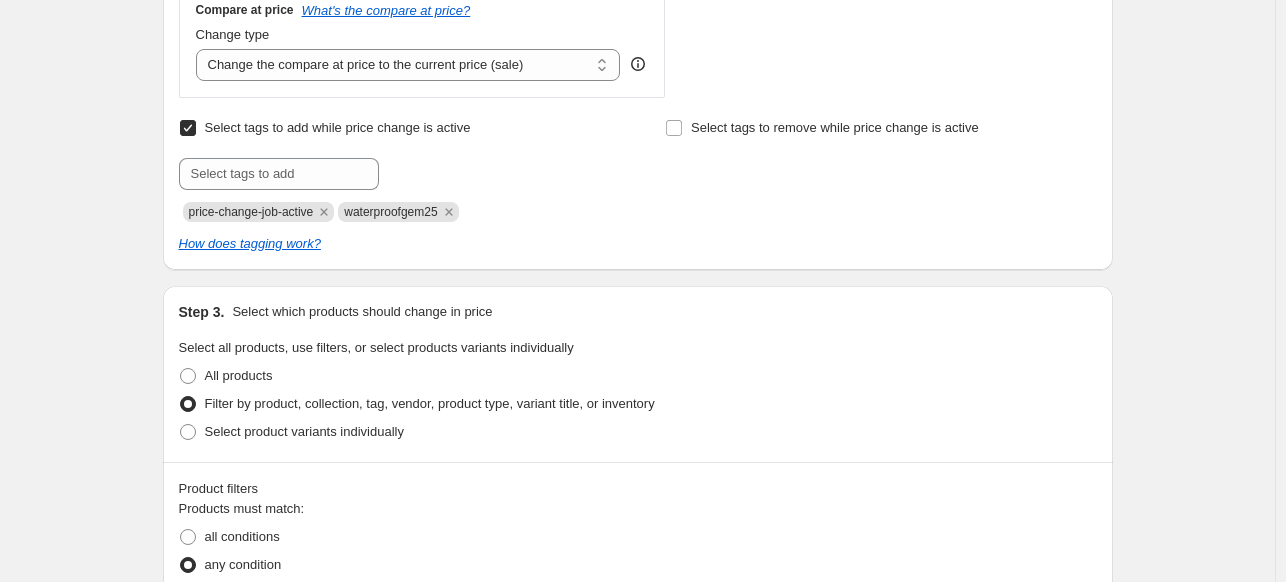 scroll, scrollTop: 725, scrollLeft: 0, axis: vertical 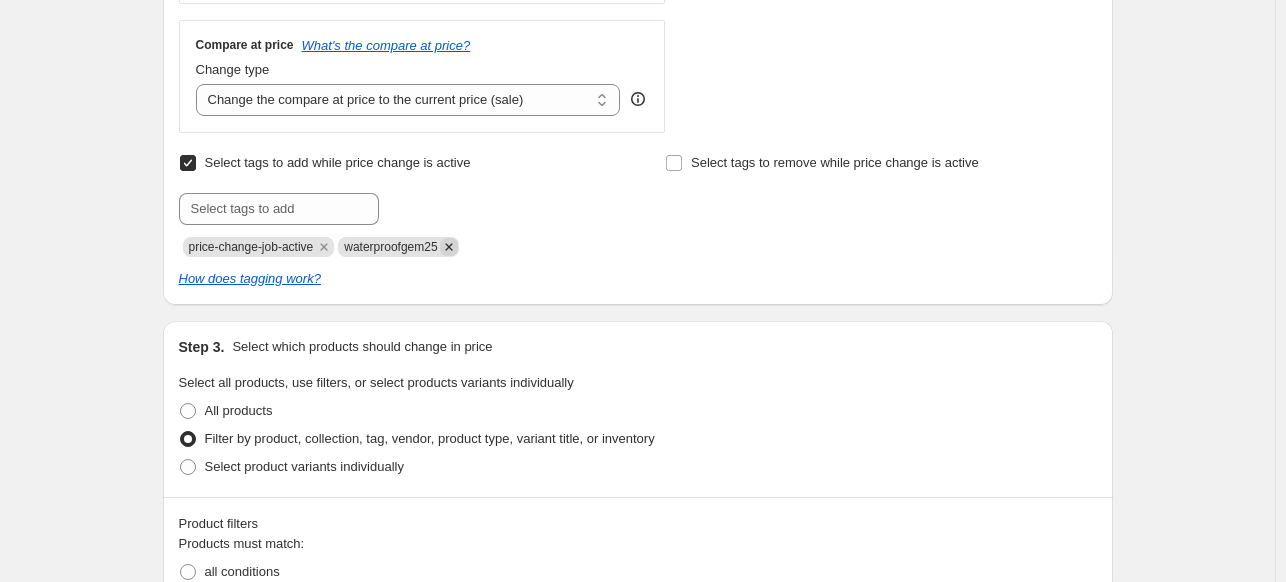 click 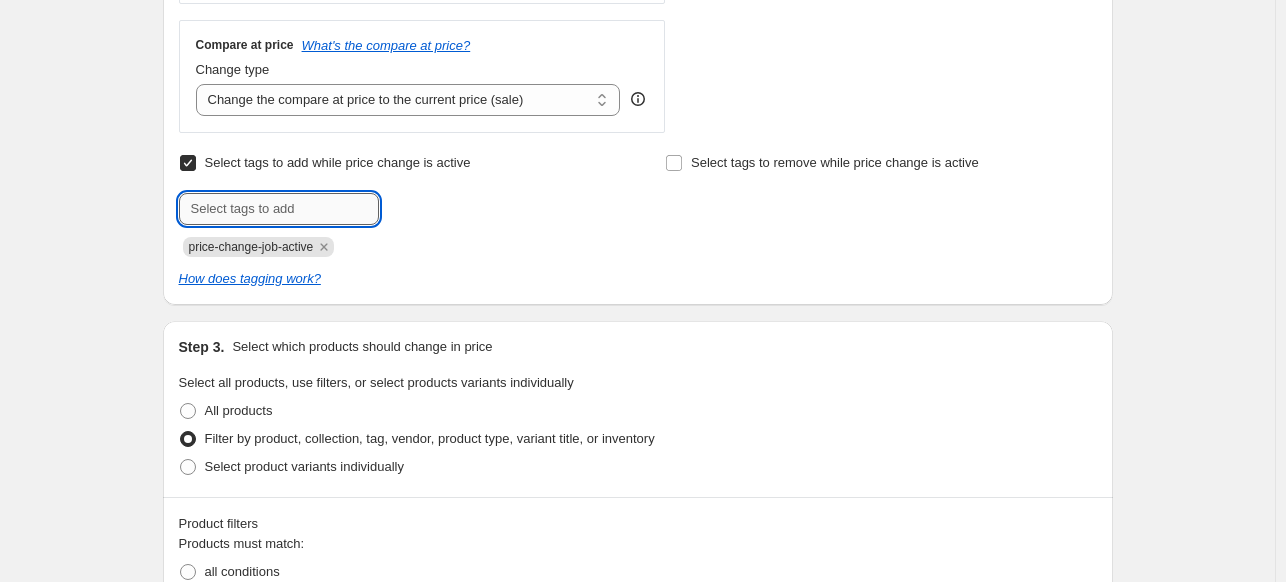 click at bounding box center (279, 209) 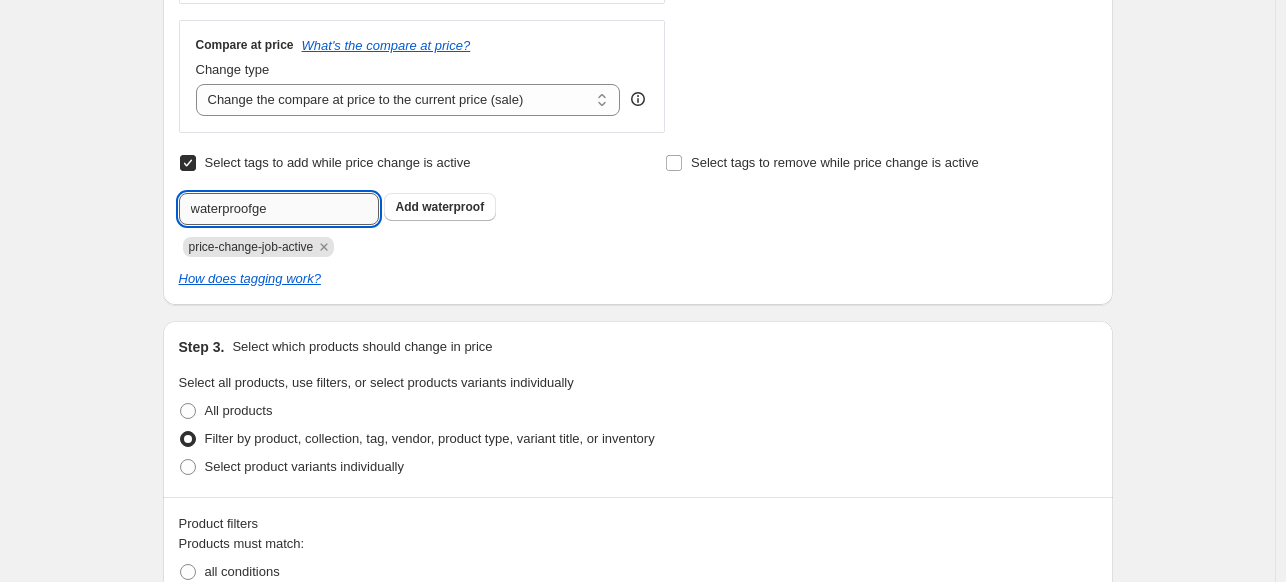 type on "waterproofgem" 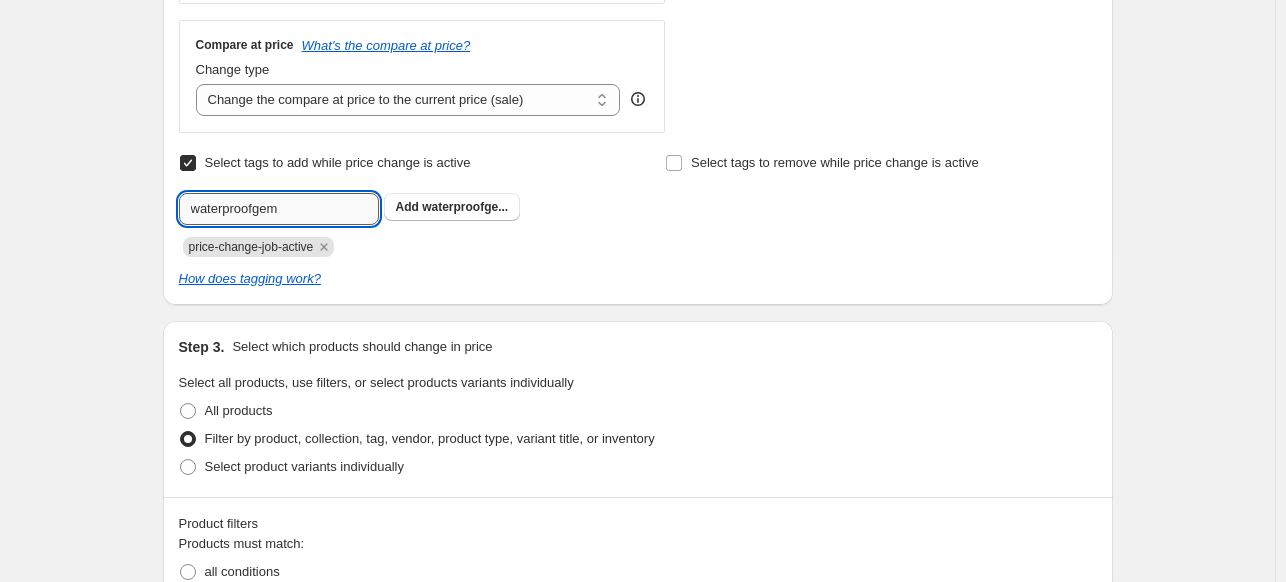 click on "waterproofgem" at bounding box center [279, 209] 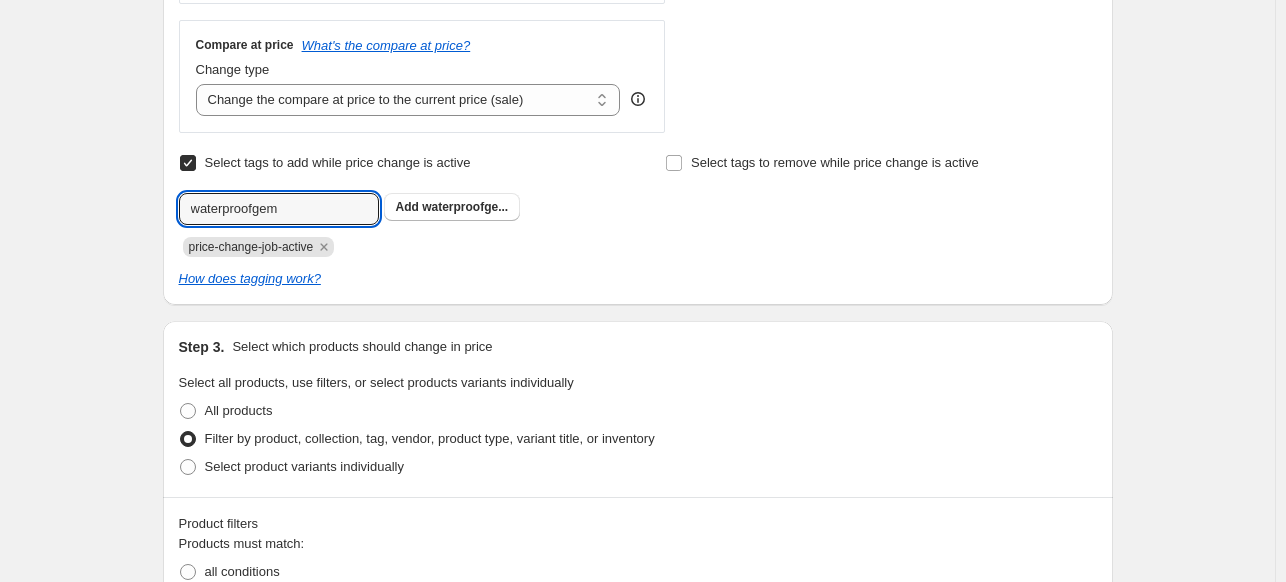 type 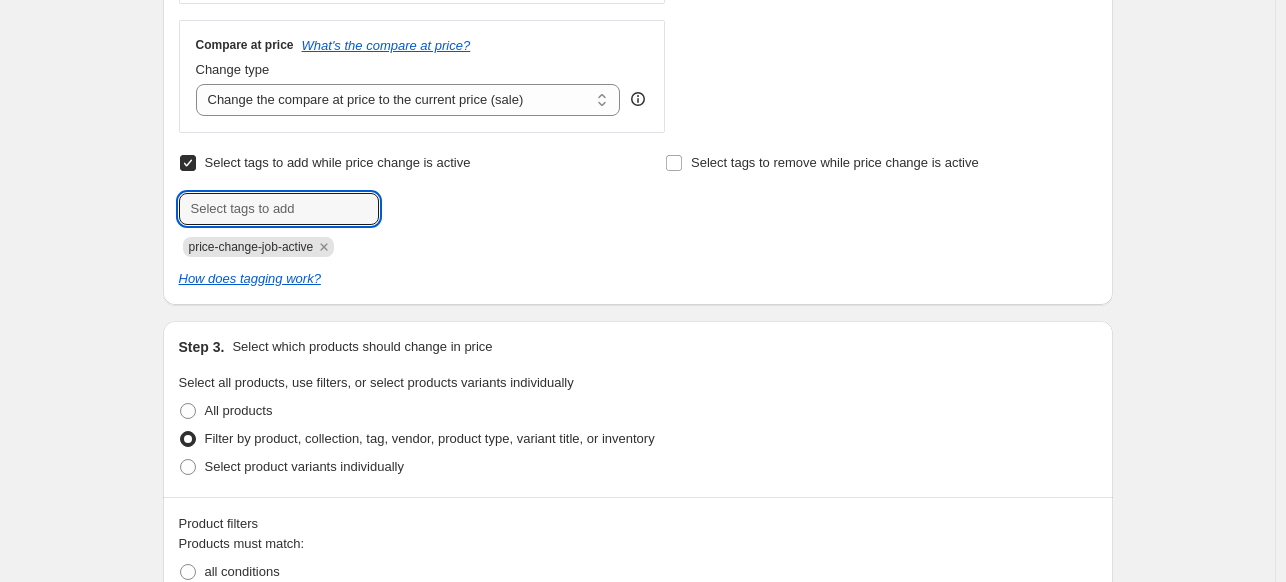 click on "Select tags to add while price change is active" at bounding box center (338, 162) 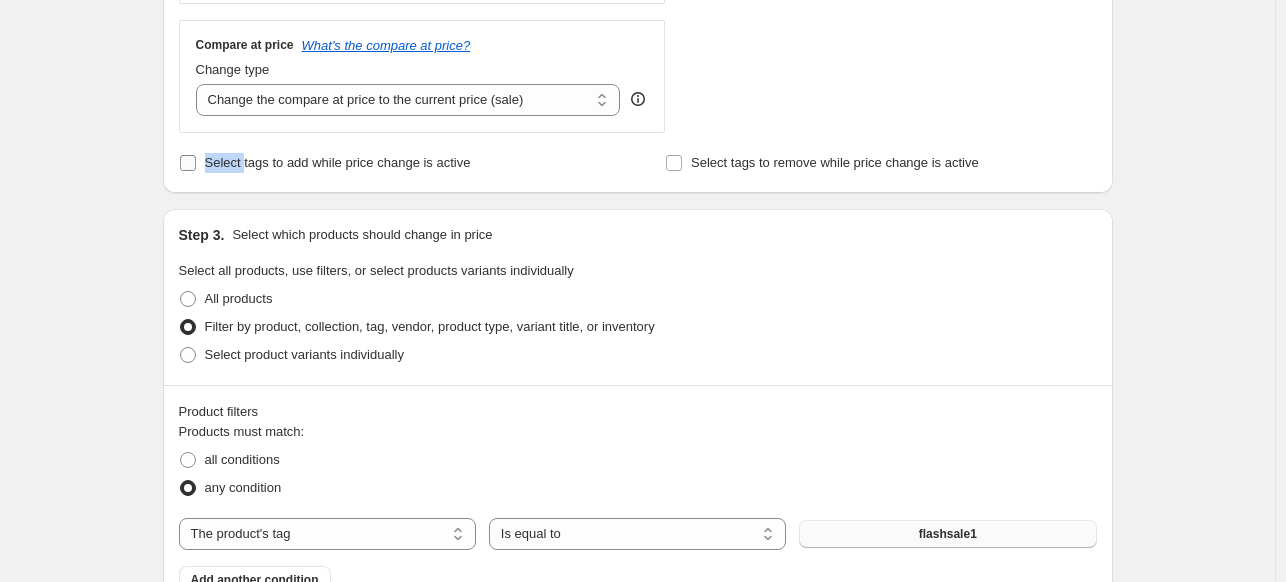 click on "Select tags to add while price change is active" at bounding box center [338, 162] 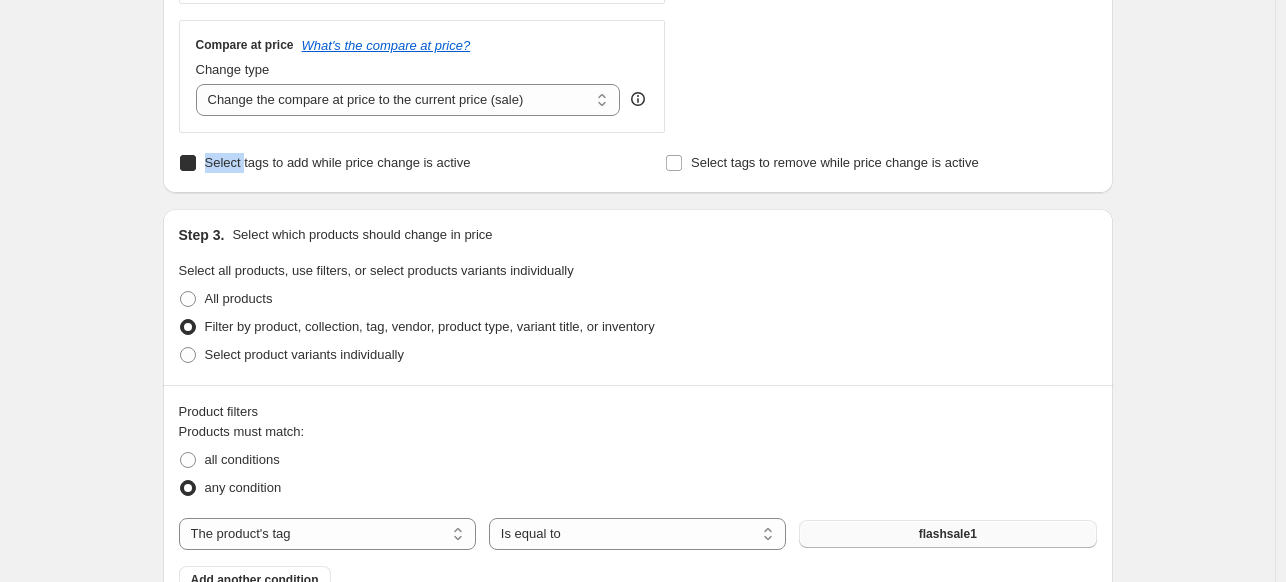 checkbox on "true" 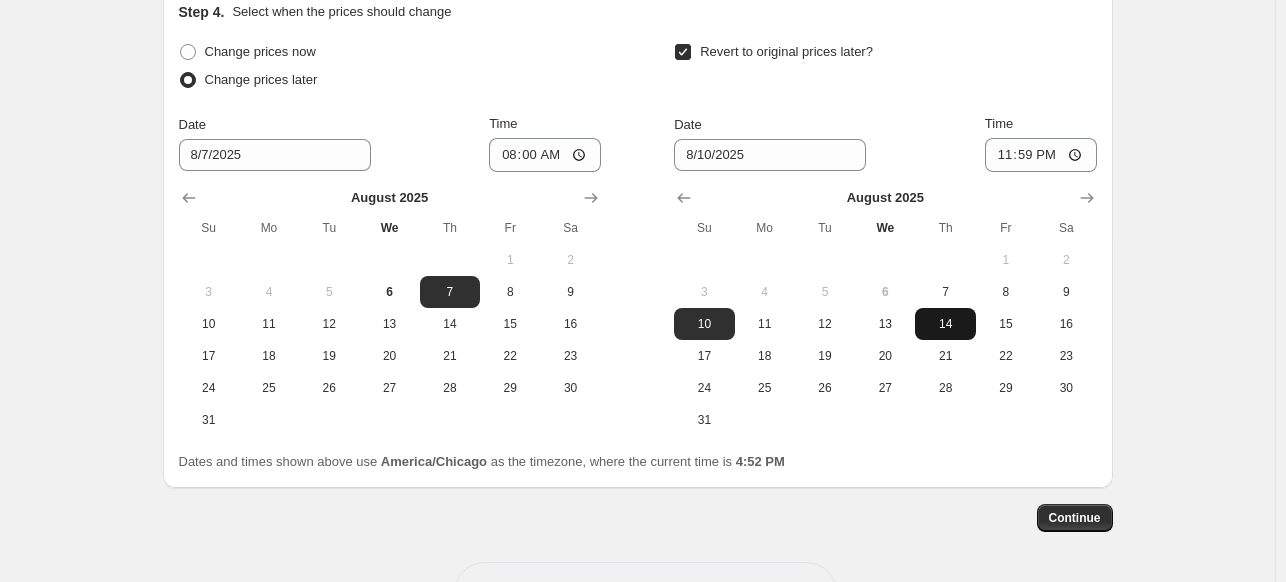 scroll, scrollTop: 2125, scrollLeft: 0, axis: vertical 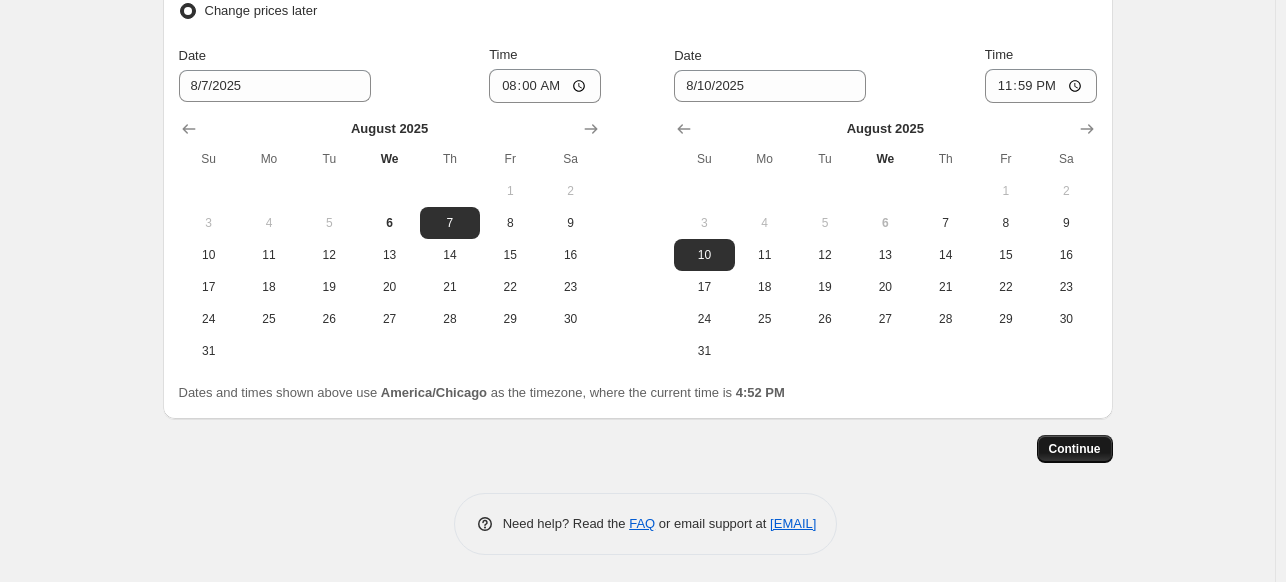 click on "Continue" at bounding box center (1075, 449) 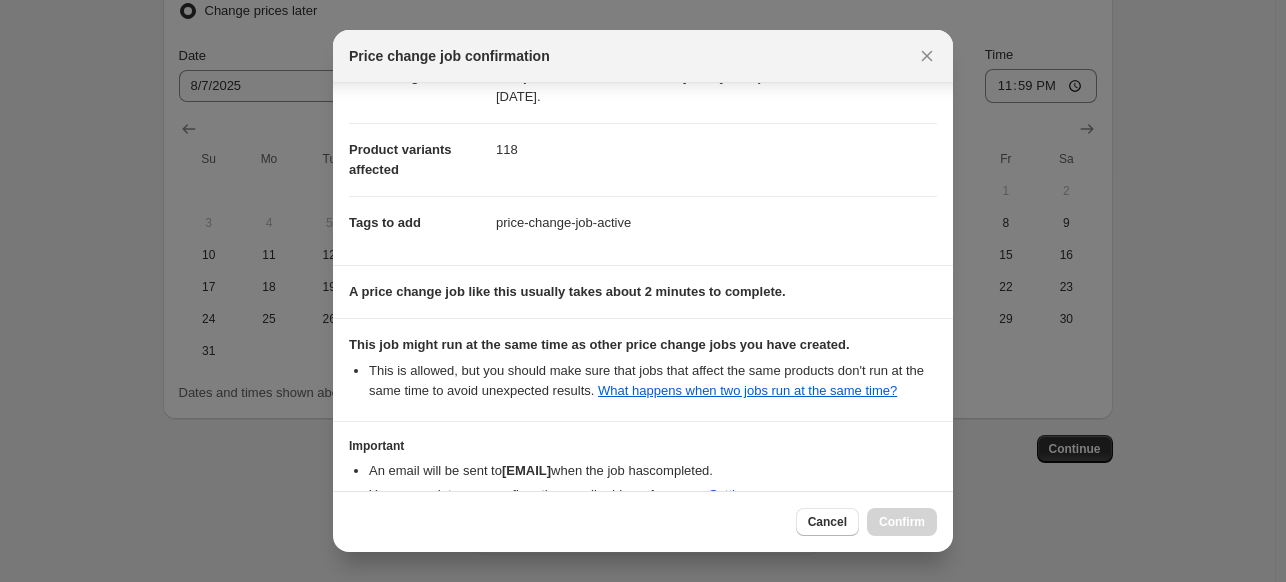 scroll, scrollTop: 306, scrollLeft: 0, axis: vertical 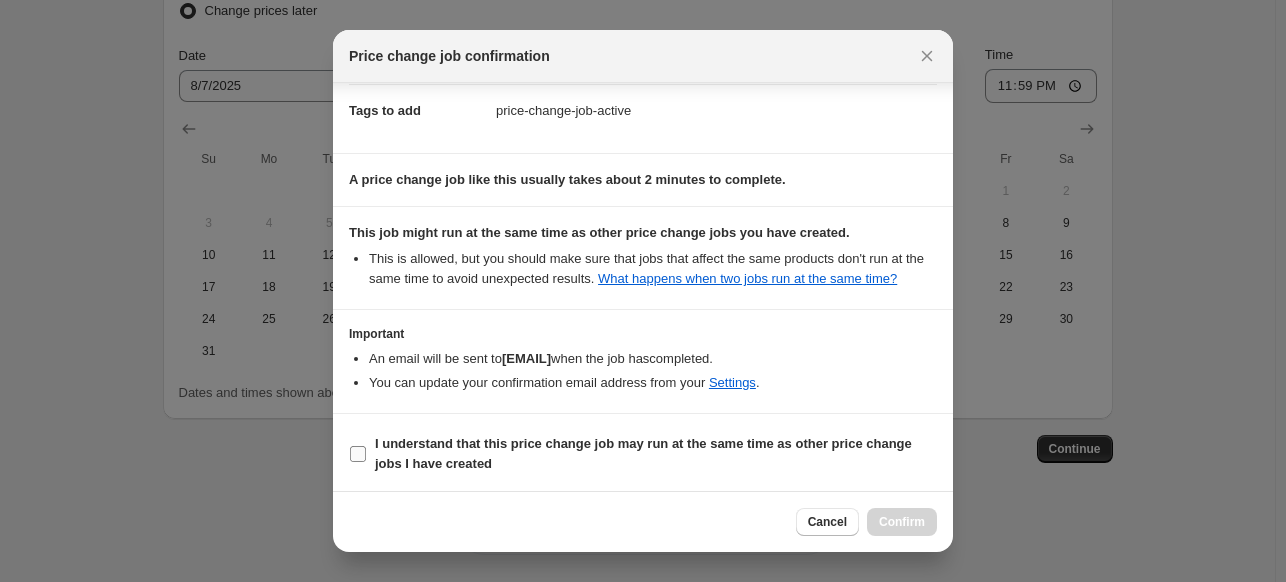 click on "I understand that this price change job may run at the same time as other price change jobs I have created" at bounding box center (643, 453) 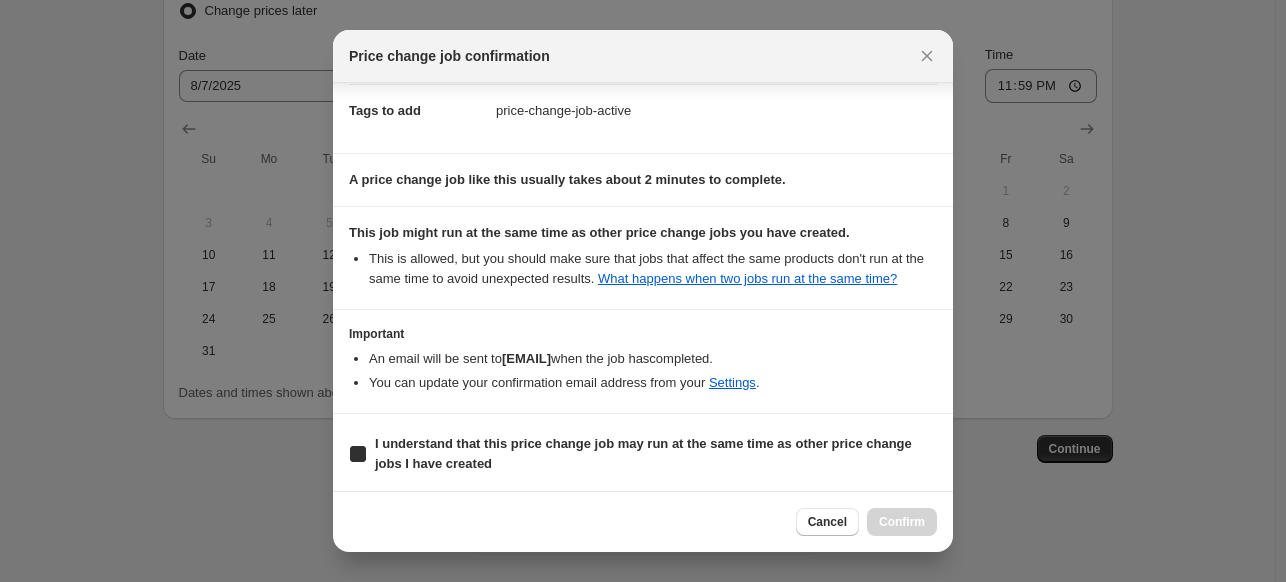checkbox on "true" 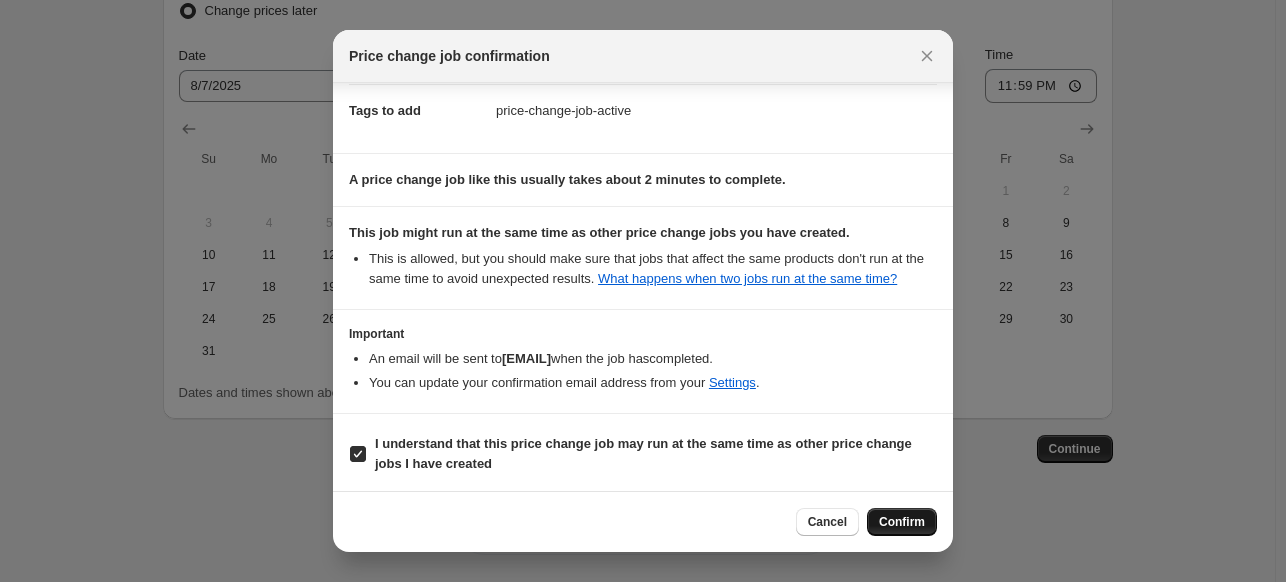 click on "Confirm" at bounding box center (902, 522) 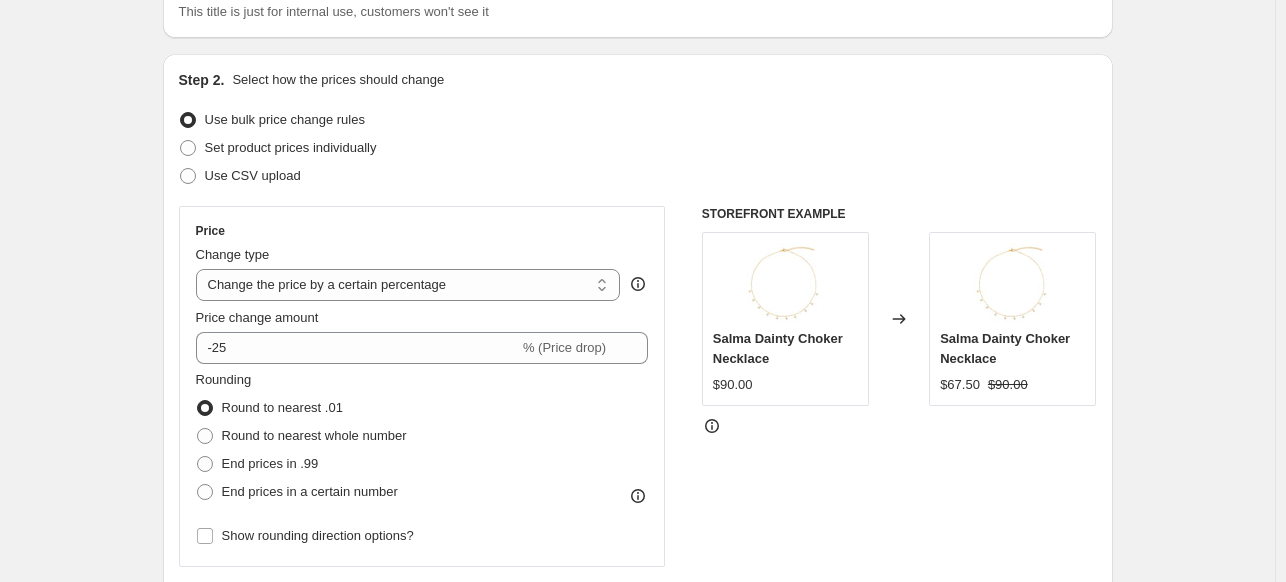 scroll, scrollTop: 0, scrollLeft: 0, axis: both 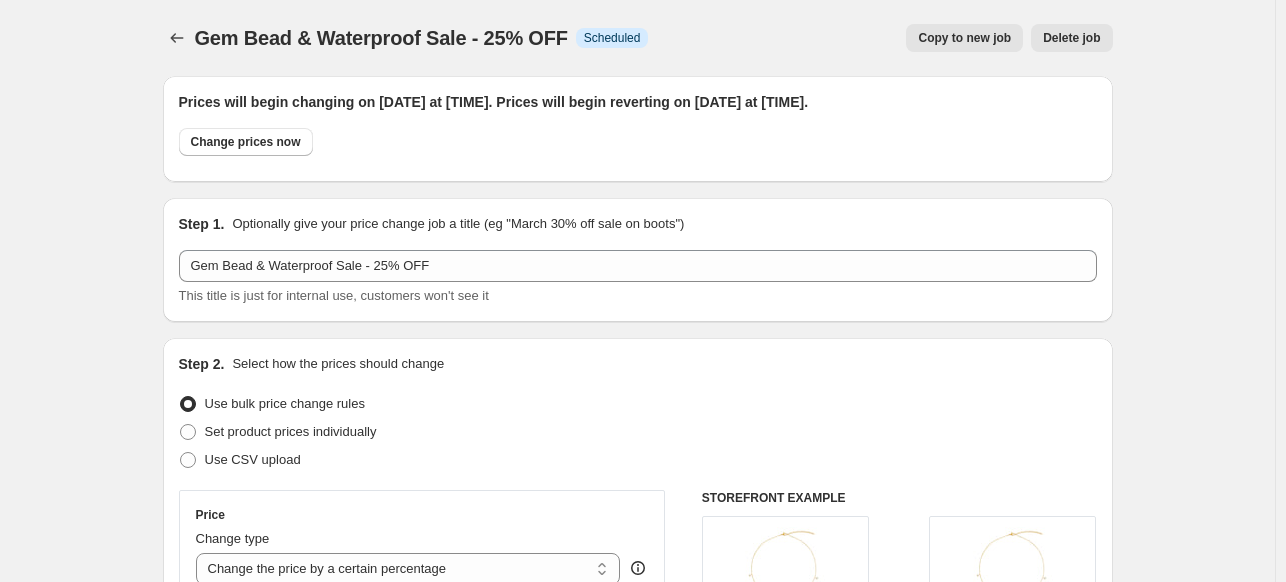 click on "Gem Bead & Waterproof Sale - 25% OFF" at bounding box center [381, 38] 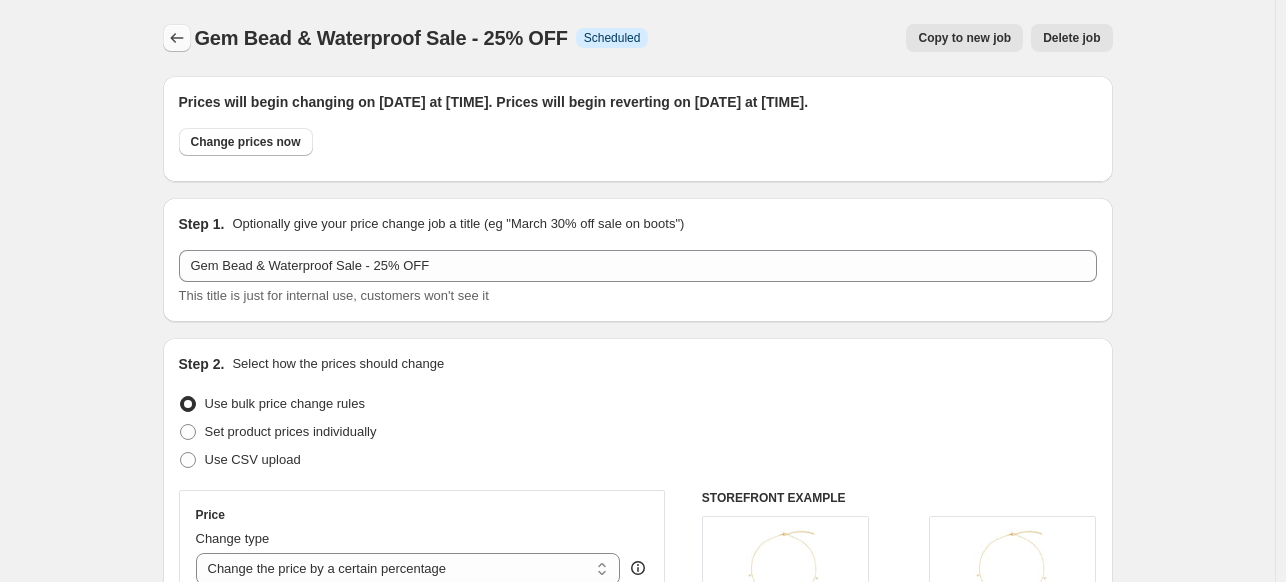 click 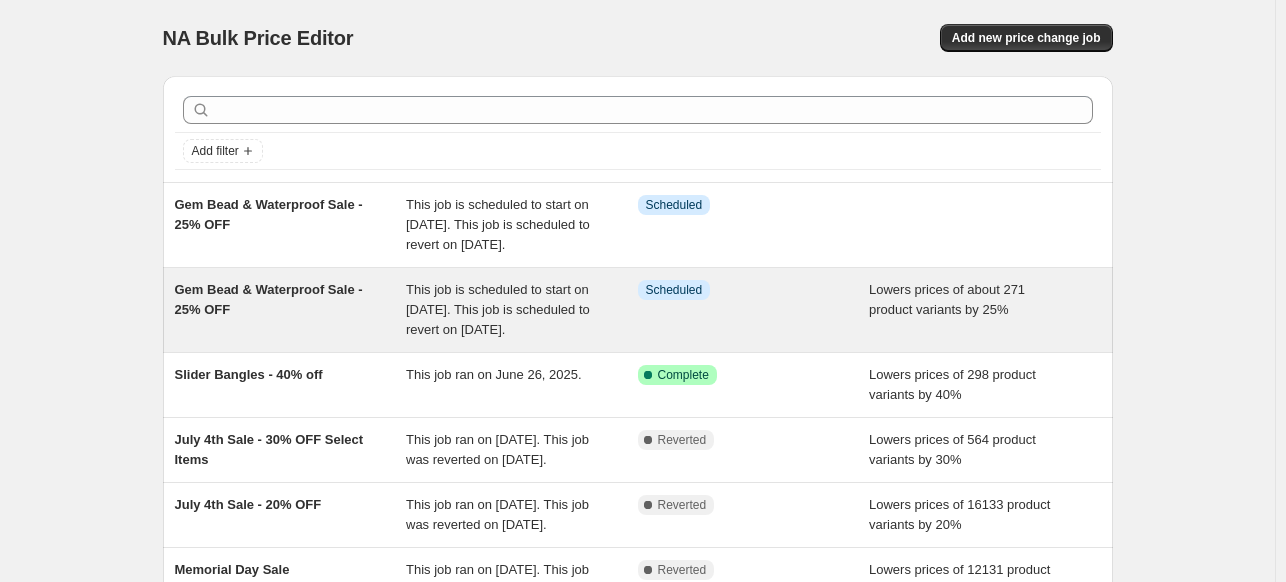 click on "Gem Bead & Waterproof Sale - 25% OFF" at bounding box center (269, 299) 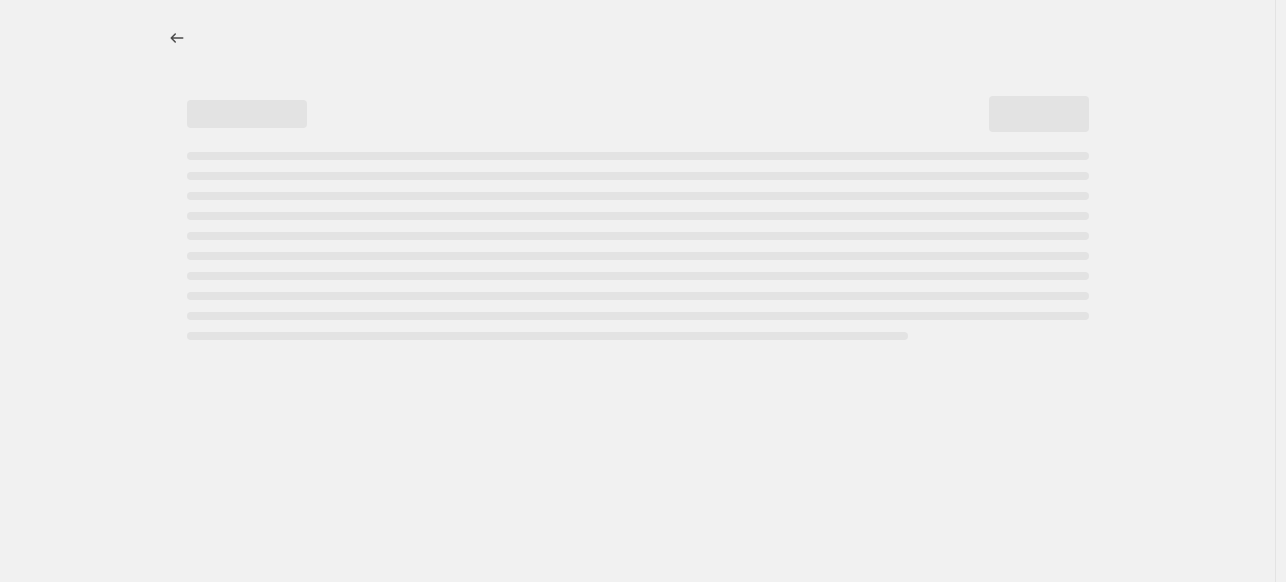 select on "percentage" 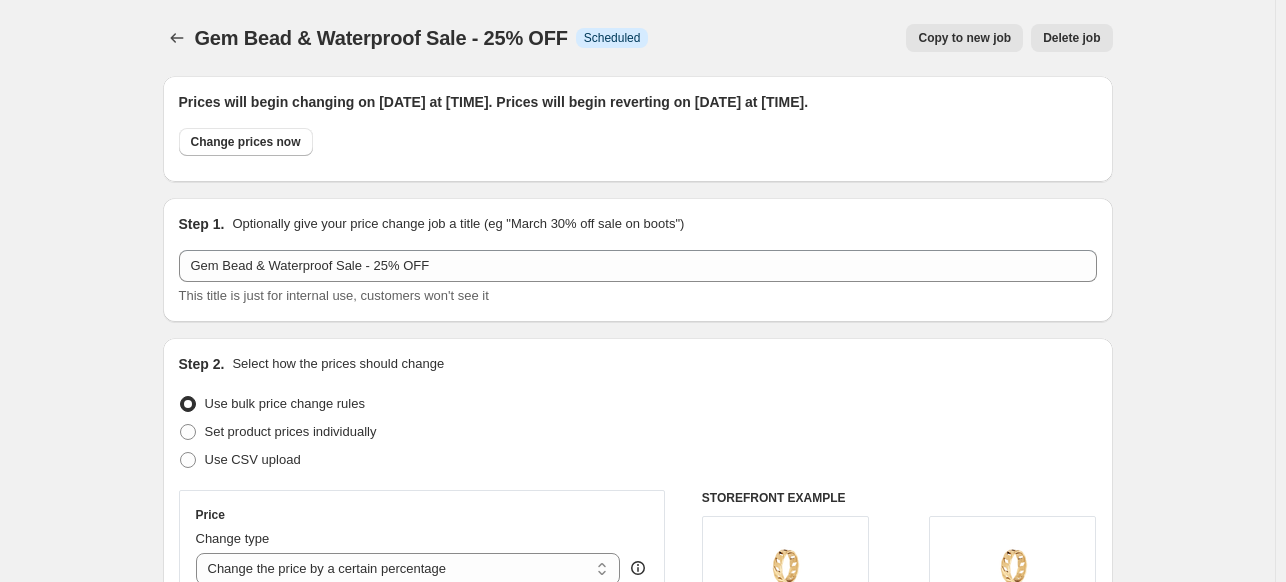 click on "Delete job" at bounding box center [1071, 38] 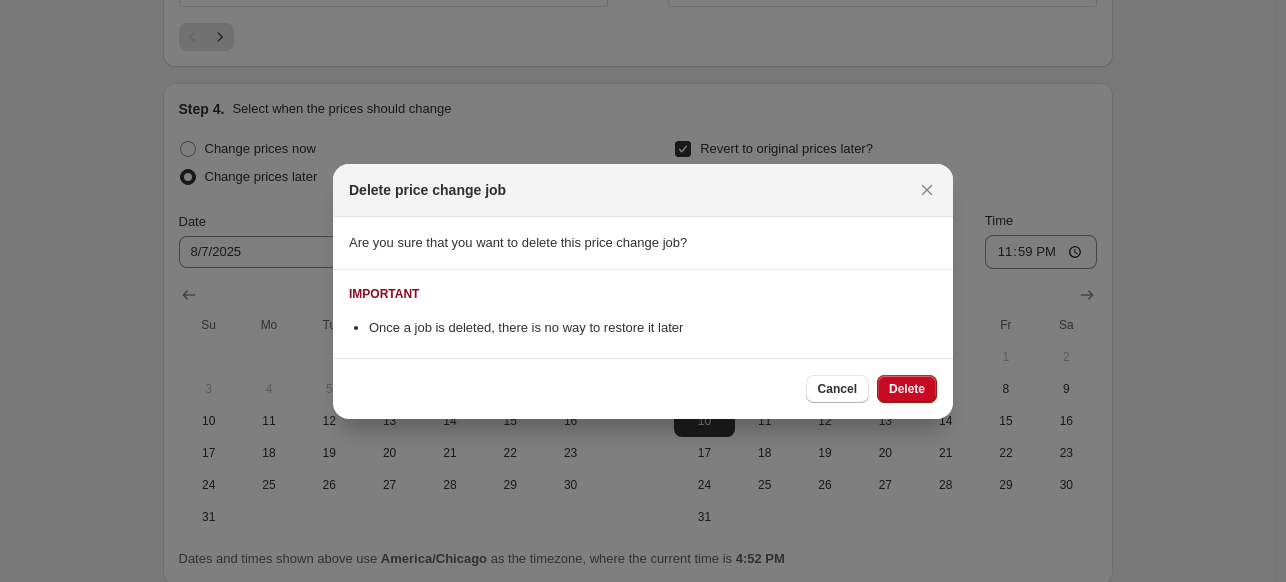 scroll, scrollTop: 0, scrollLeft: 0, axis: both 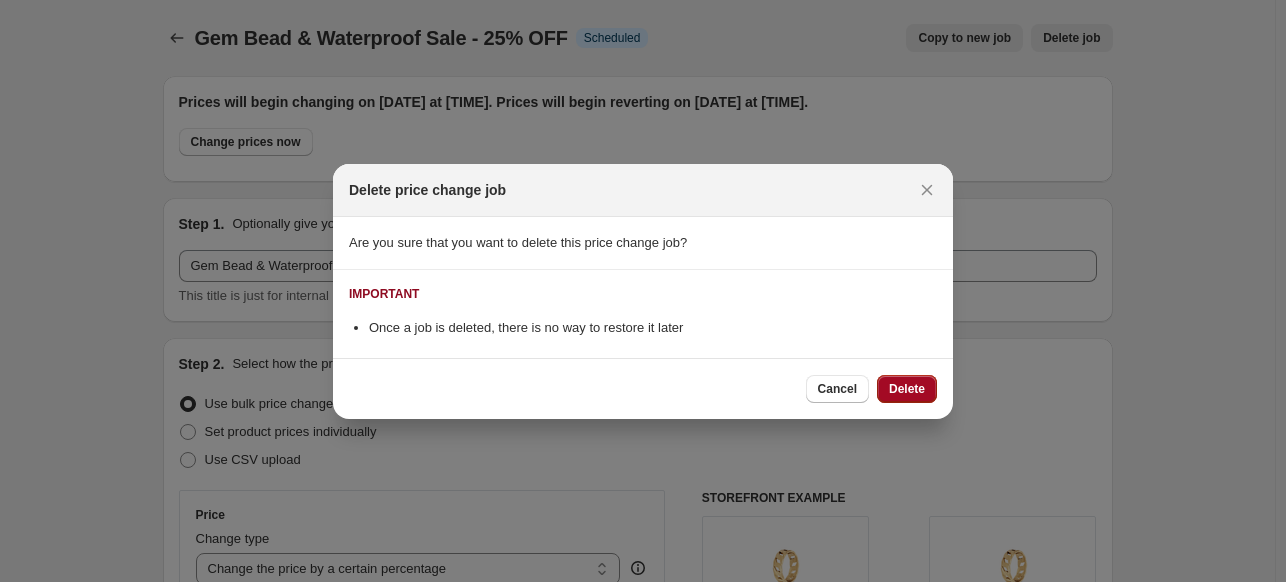 click on "Delete" at bounding box center (907, 389) 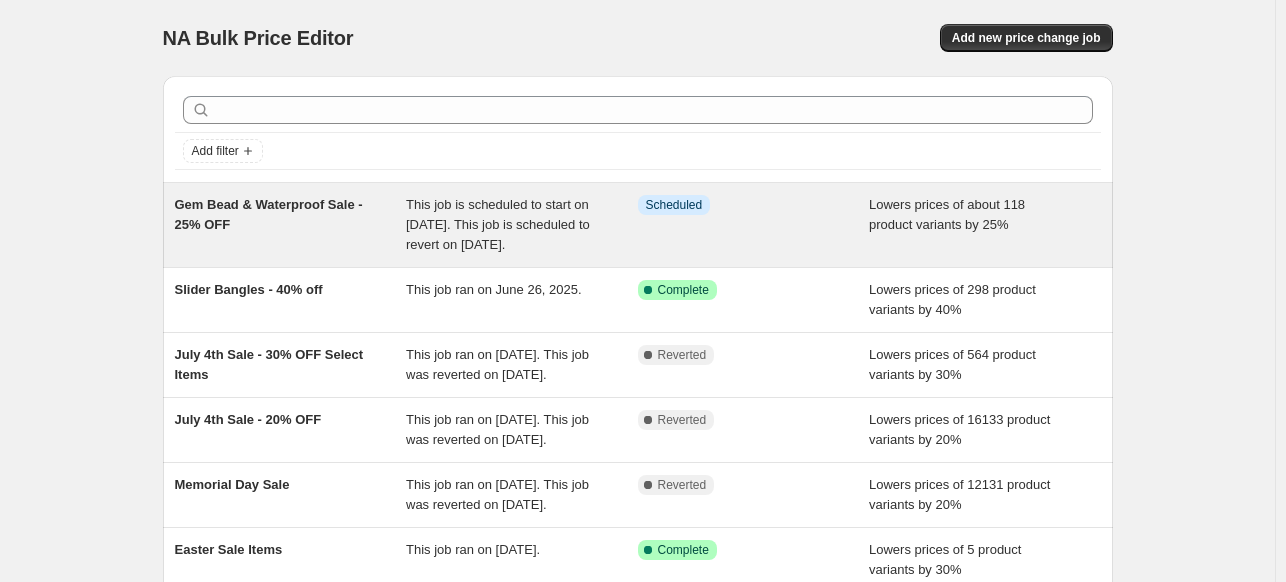 click on "Gem Bead & Waterproof Sale - 25% OFF" at bounding box center (291, 225) 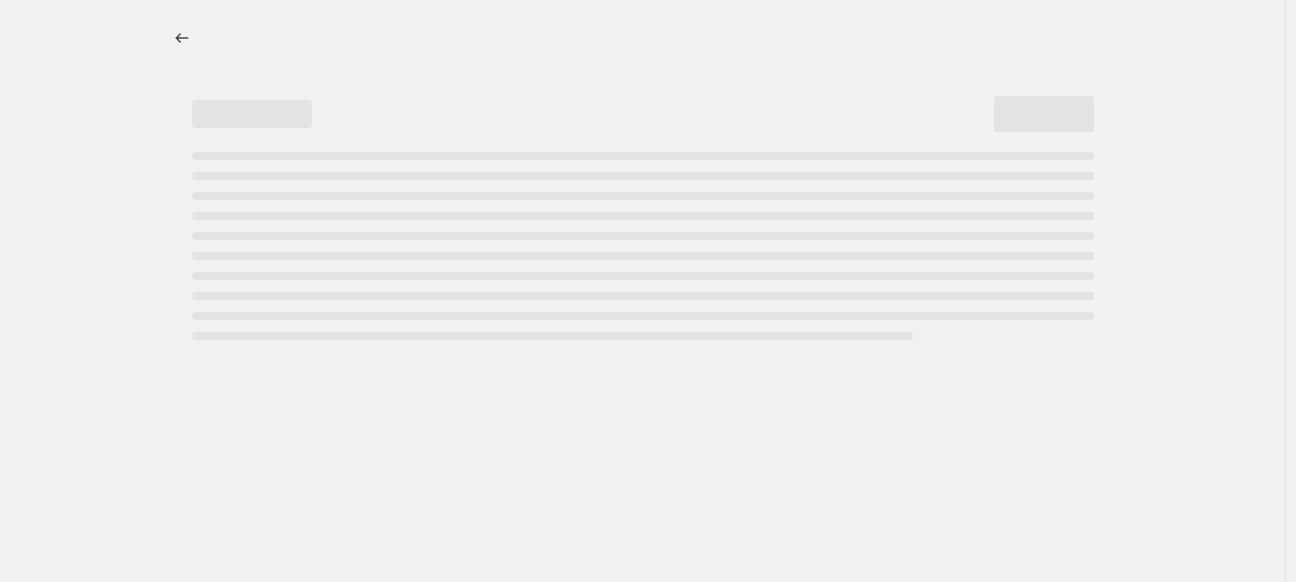 select on "percentage" 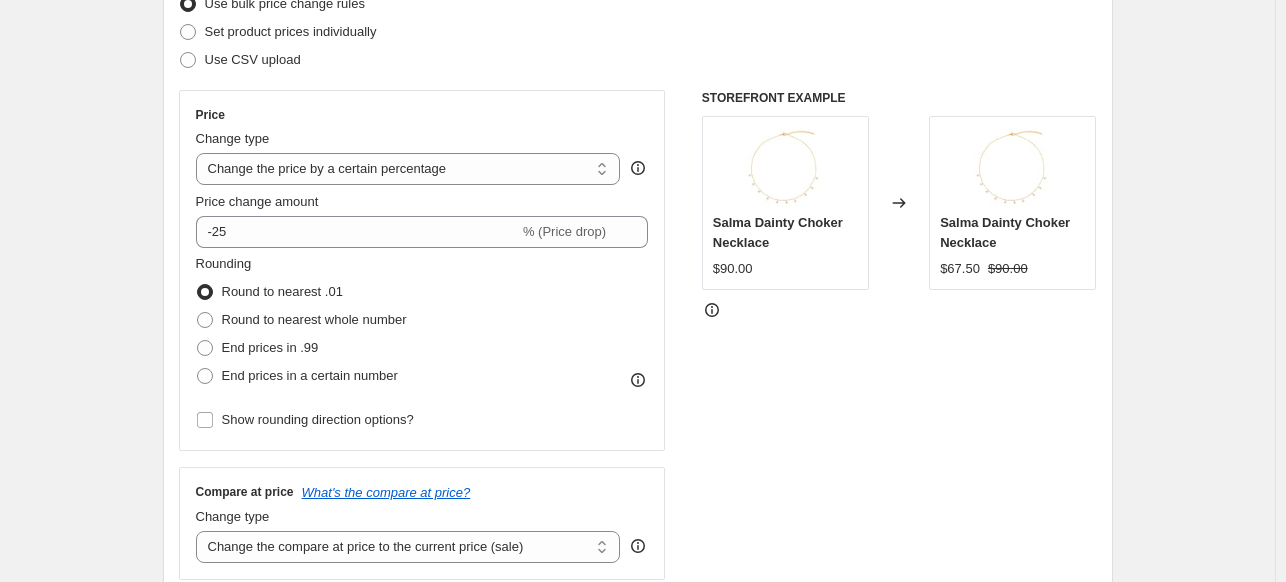 scroll, scrollTop: 0, scrollLeft: 0, axis: both 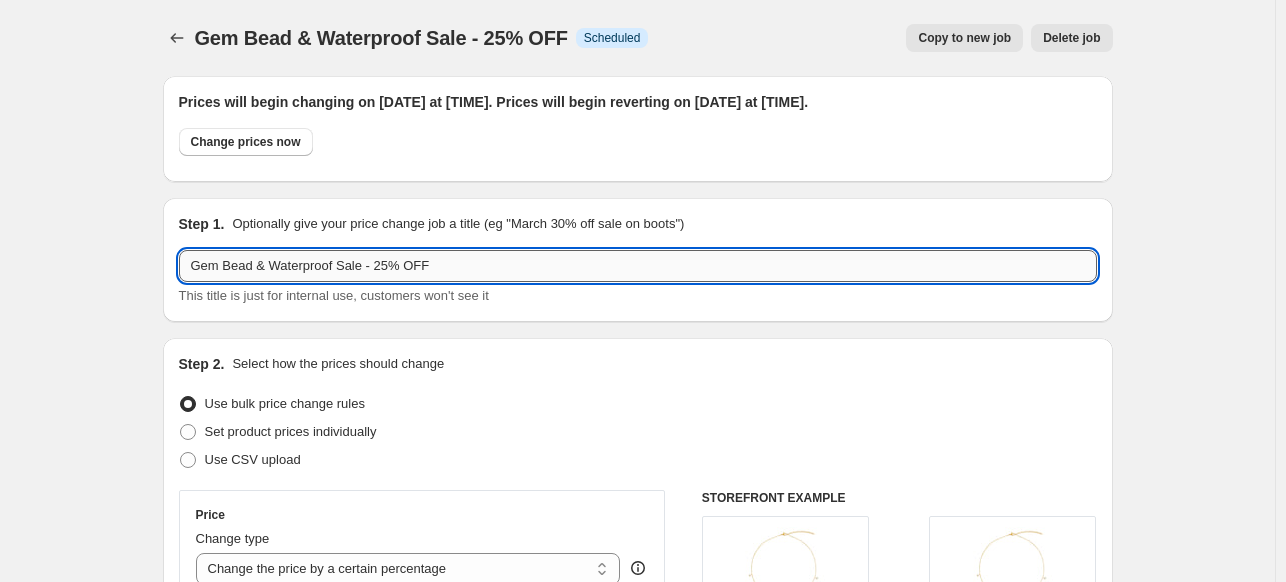 click on "Gem Bead & Waterproof Sale - 25% OFF" at bounding box center (638, 266) 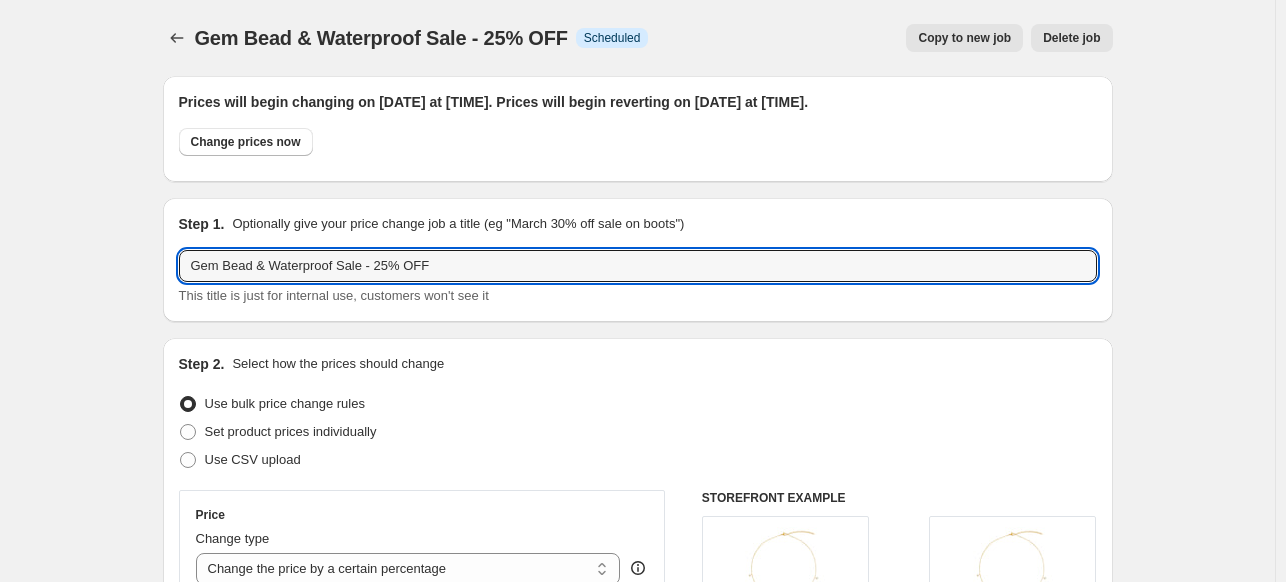 drag, startPoint x: 194, startPoint y: 267, endPoint x: 360, endPoint y: 287, distance: 167.20049 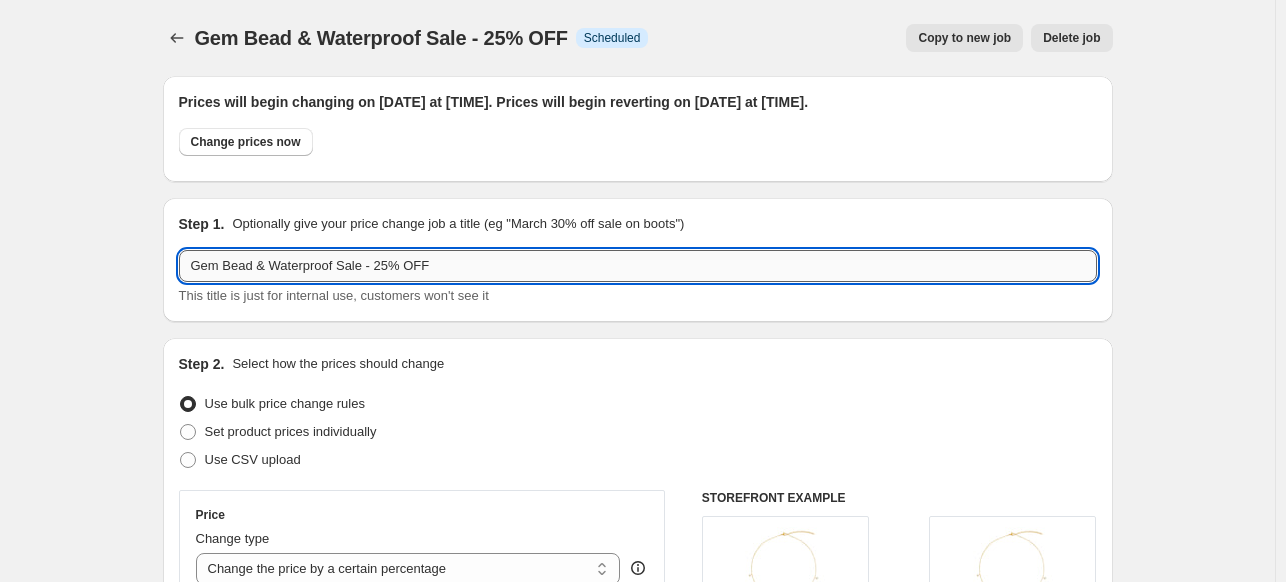 click on "Gem Bead & Waterproof Sale - 25% OFF" at bounding box center [638, 266] 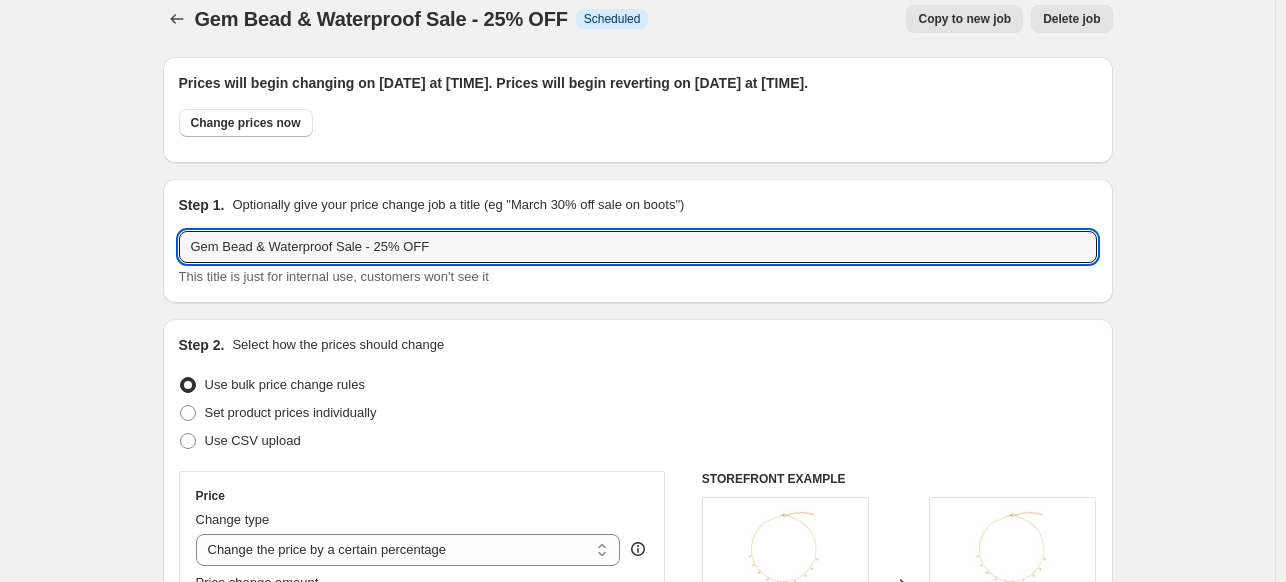 scroll, scrollTop: 0, scrollLeft: 0, axis: both 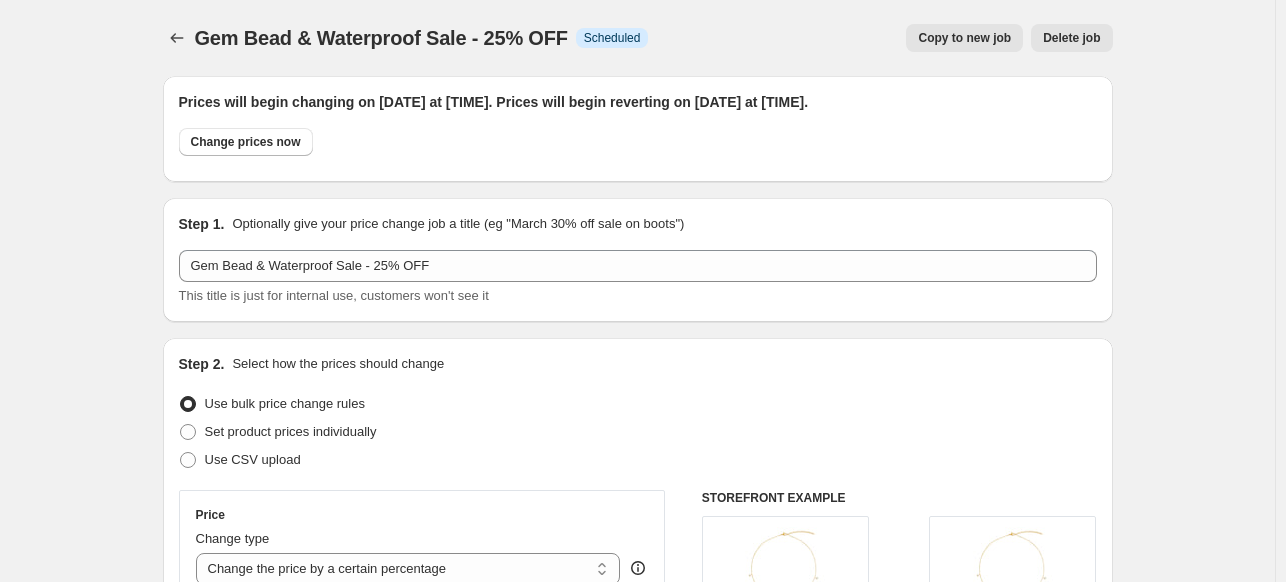 click on "Gem Bead & Waterproof Sale - 25% OFF. This page is ready Gem Bead & Waterproof Sale - 25% OFF Info Scheduled Copy to new job Delete job More actions Copy to new job Delete job Prices will begin changing on [DATE] at [TIME]. Prices will begin reverting on [DATE] at [TIME]. Change prices now Step 1. Optionally give your price change job a title (eg "March 30% off sale on boots") Gem Bead & Waterproof Sale - 25% OFF This title is just for internal use, customers won't see it Step 2. Select how the prices should change Use bulk price change rules Set product prices individually Use CSV upload Price Change type Change the price to a certain amount Change the price by a certain amount Change the price by a certain percentage Change the price to the current compare at price (price before sale) Change the price by a certain amount relative to the compare at price Change the price by a certain percentage relative to the compare at price Don't change the price Change price to certain cost margin -25" at bounding box center (638, 1416) 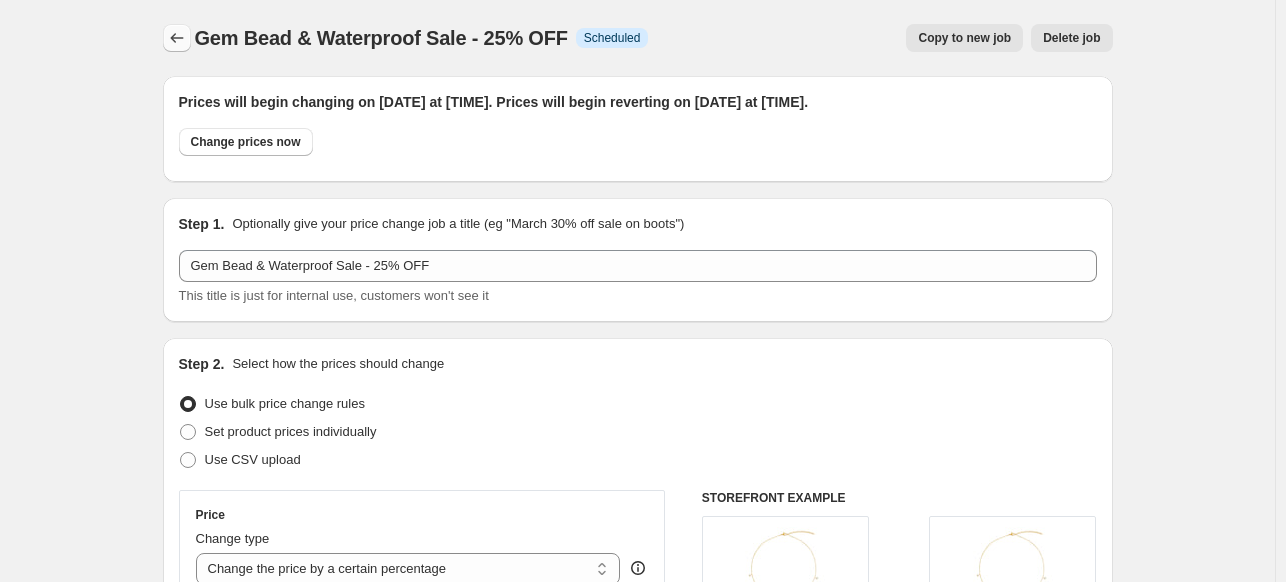 click 